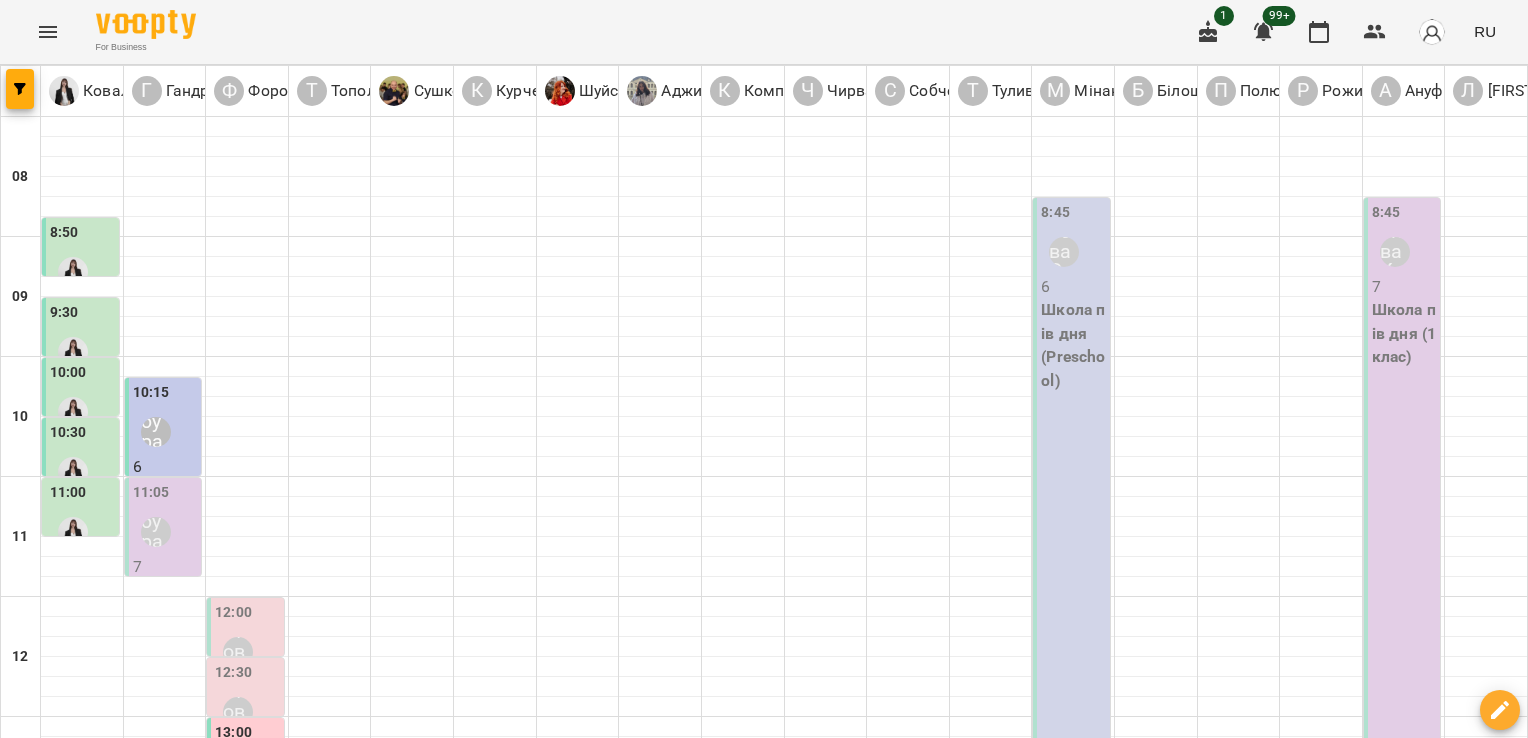 scroll, scrollTop: 0, scrollLeft: 0, axis: both 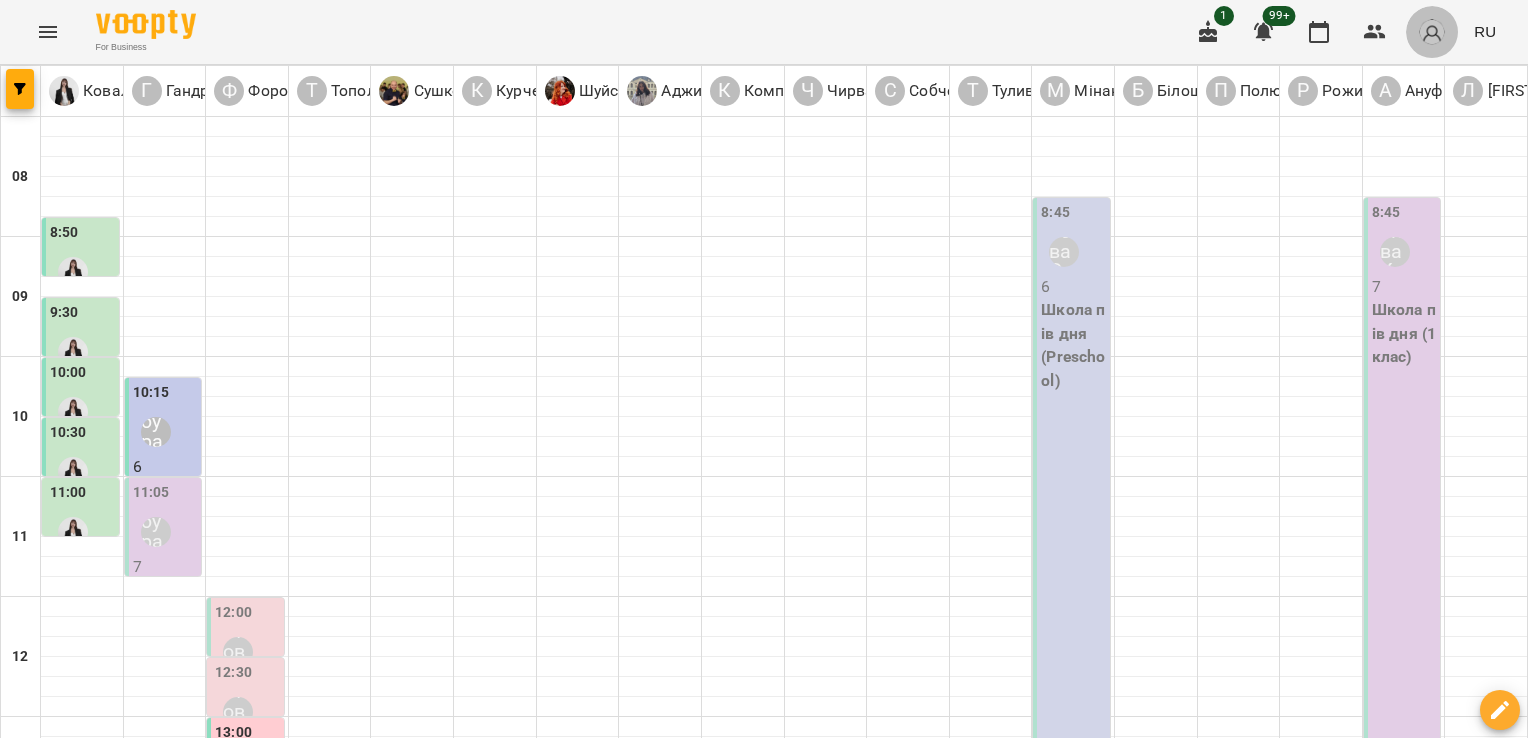 click at bounding box center [1432, 32] 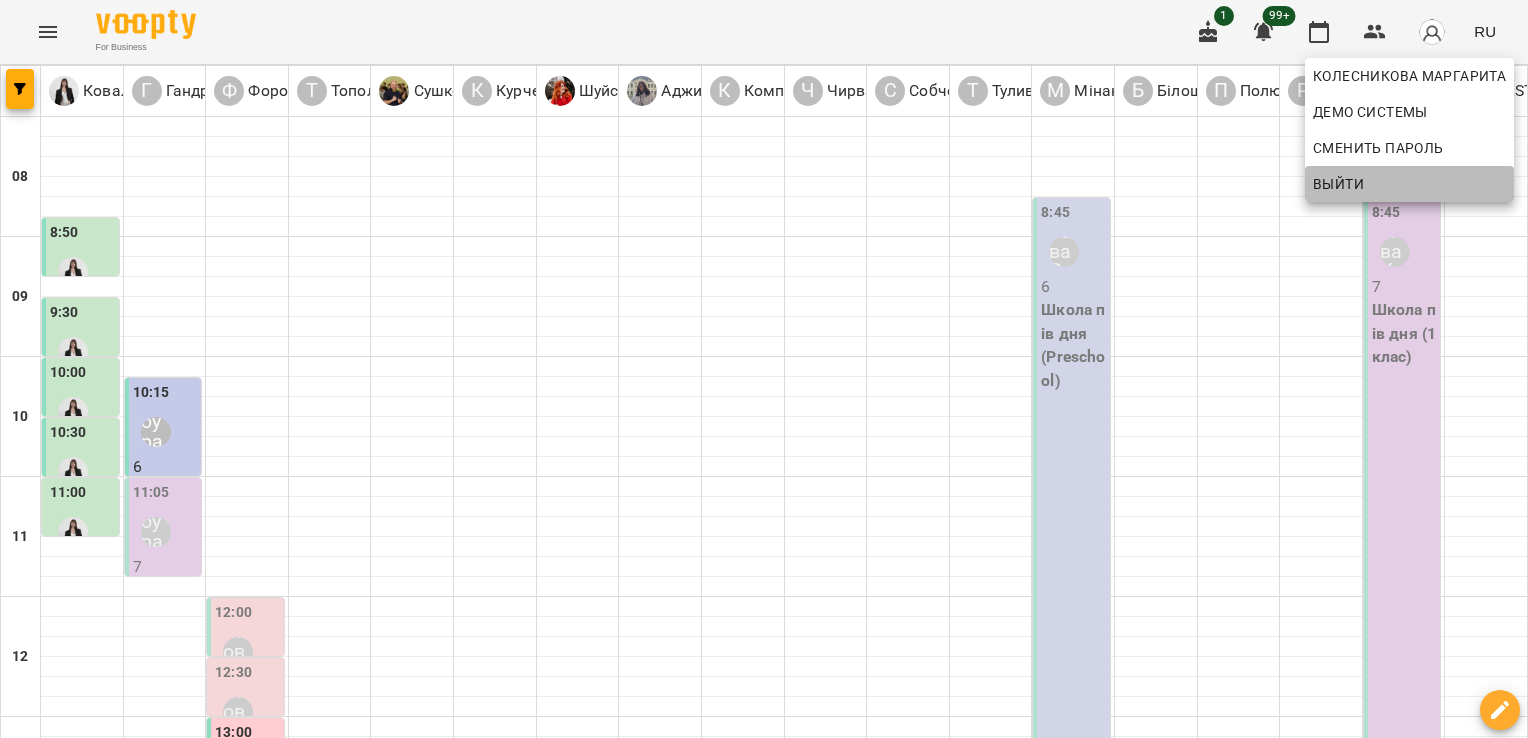 click on "Выйти" at bounding box center [1409, 184] 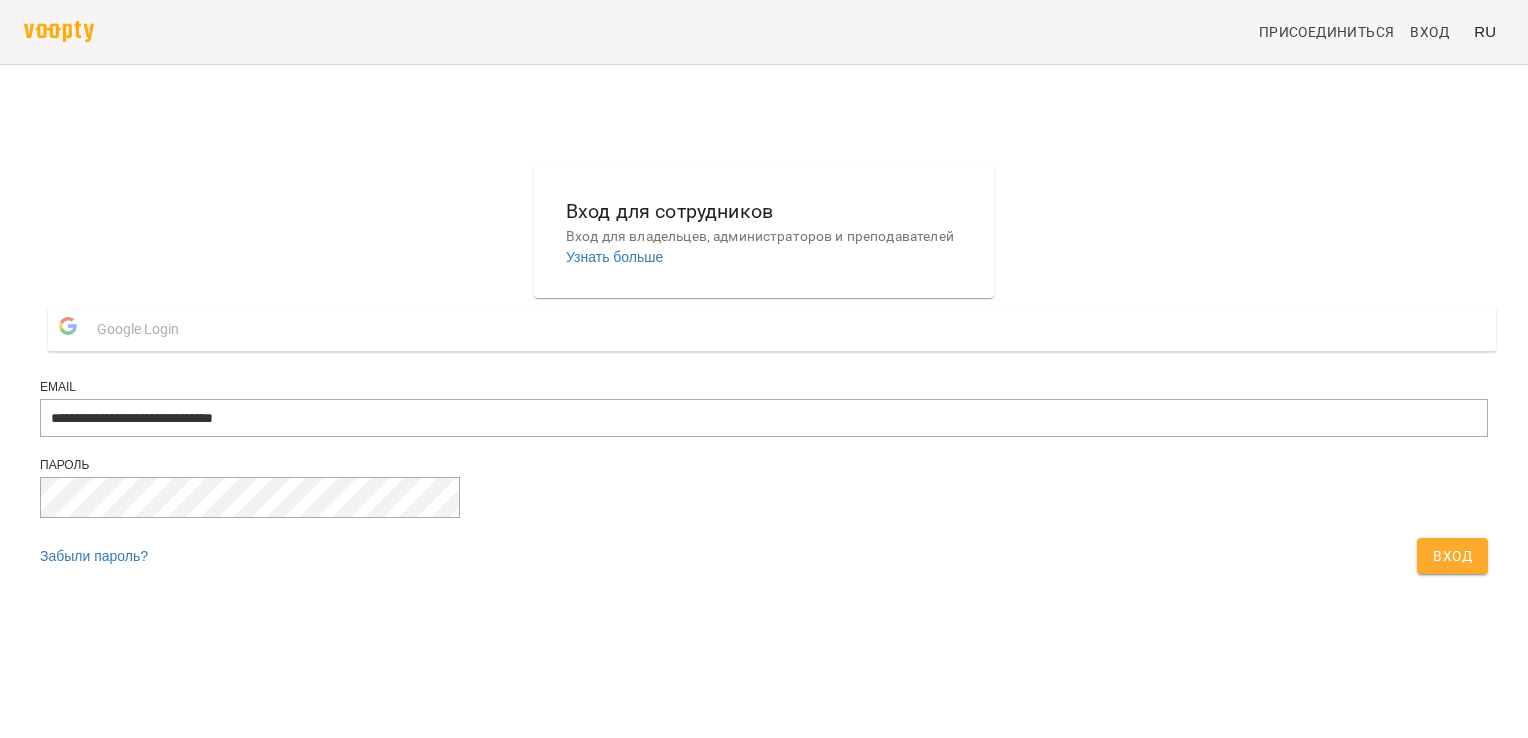 scroll, scrollTop: 0, scrollLeft: 0, axis: both 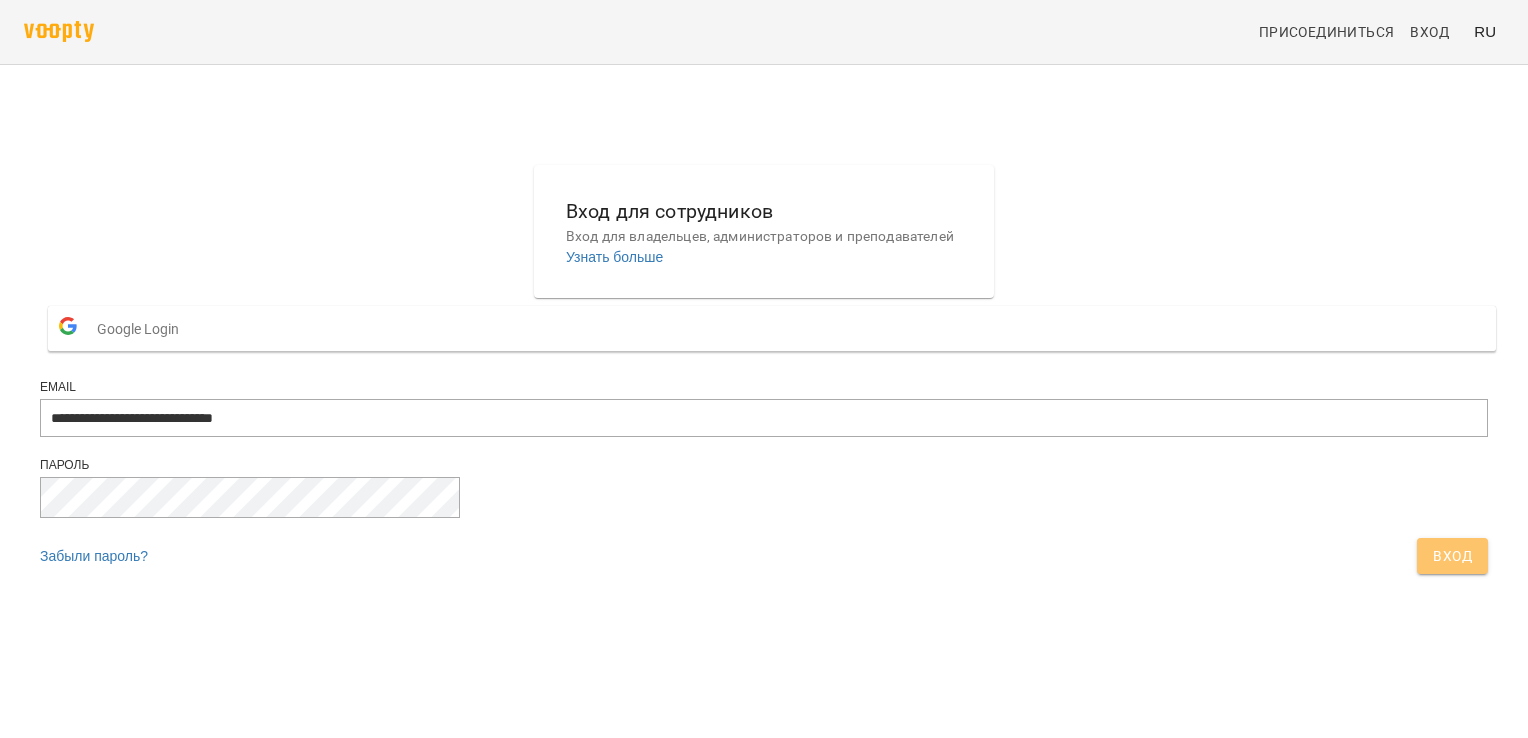 click on "Вход" at bounding box center (1452, 556) 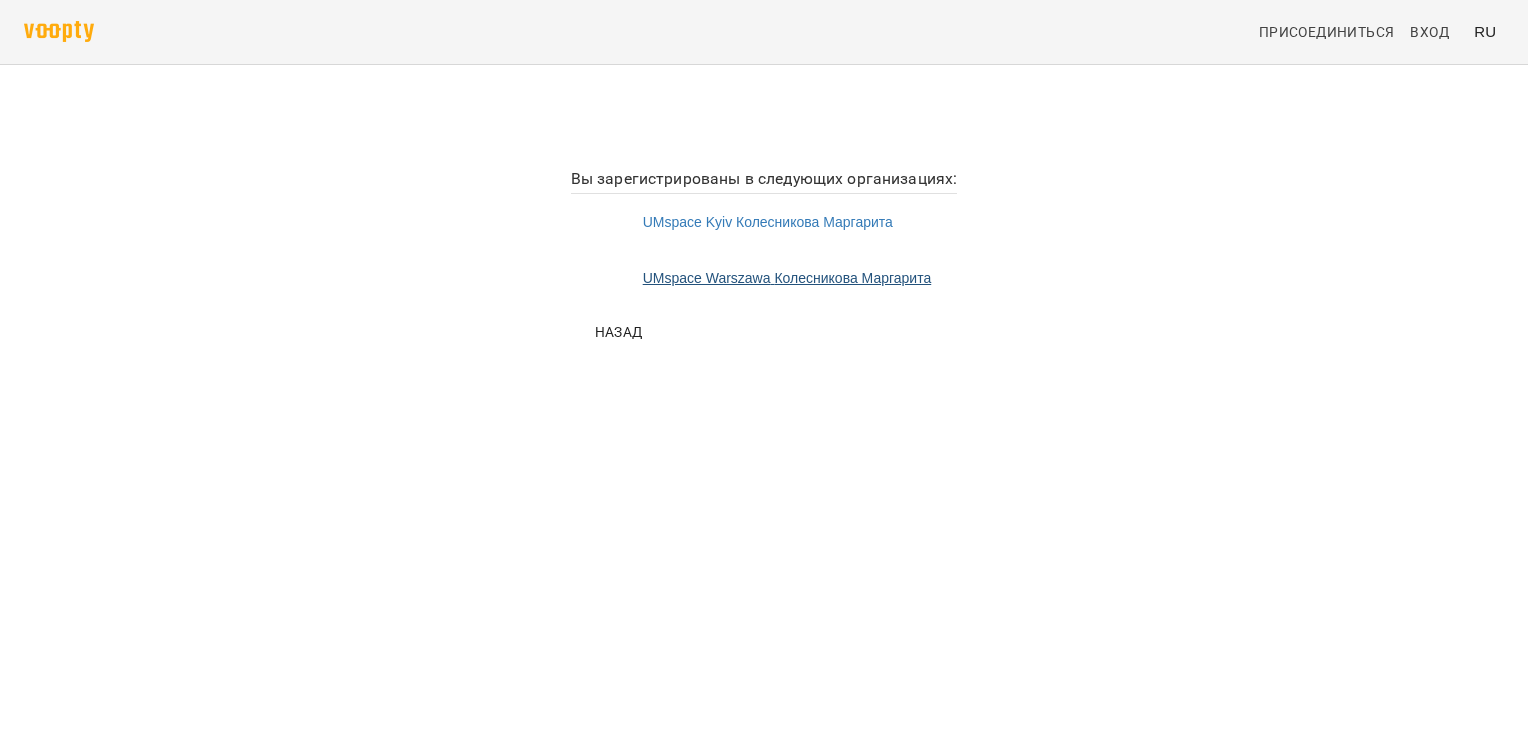 click on "UMspace [CITY] [FIRST] [LAST]" at bounding box center [764, 278] 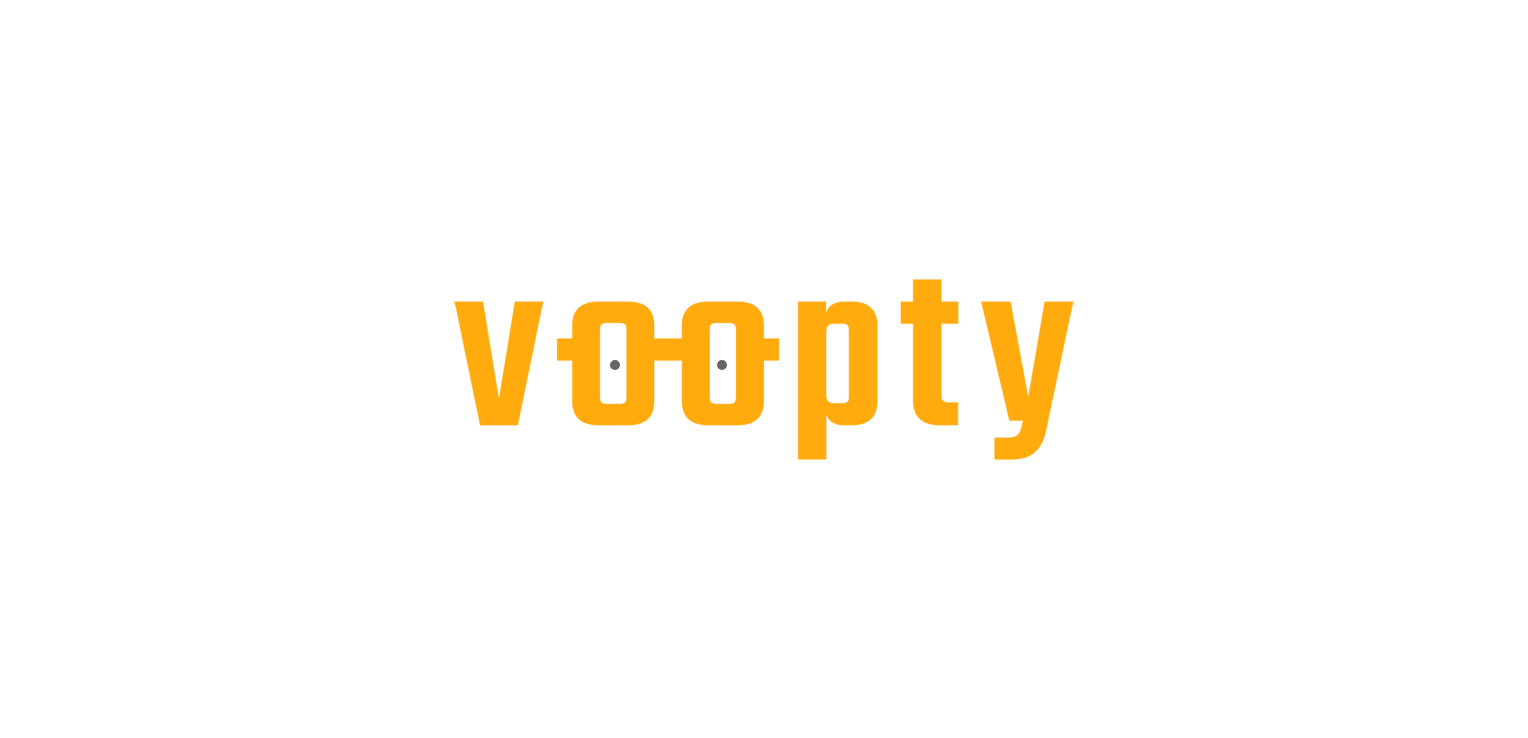 scroll, scrollTop: 0, scrollLeft: 0, axis: both 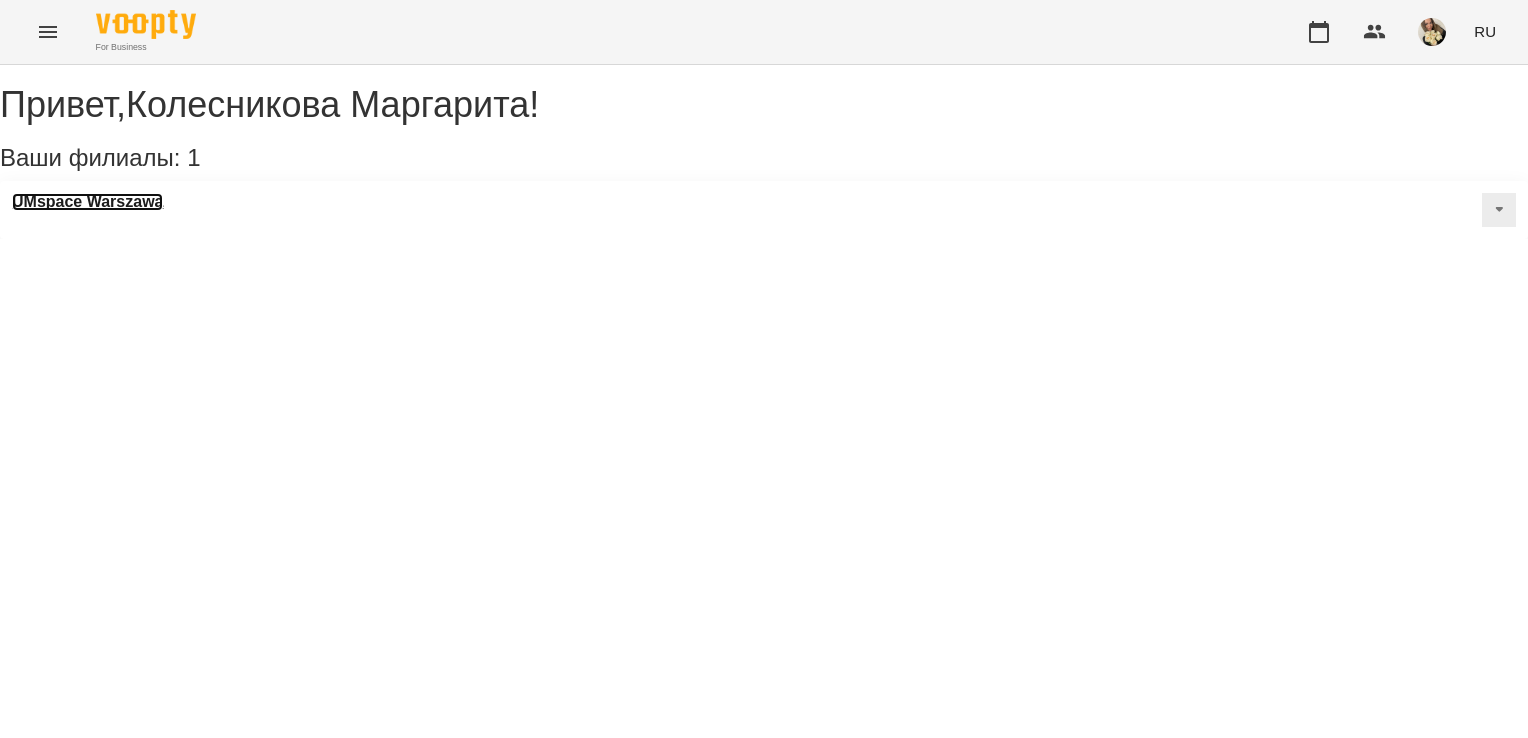 click on "UMspace Warszawa" at bounding box center [87, 202] 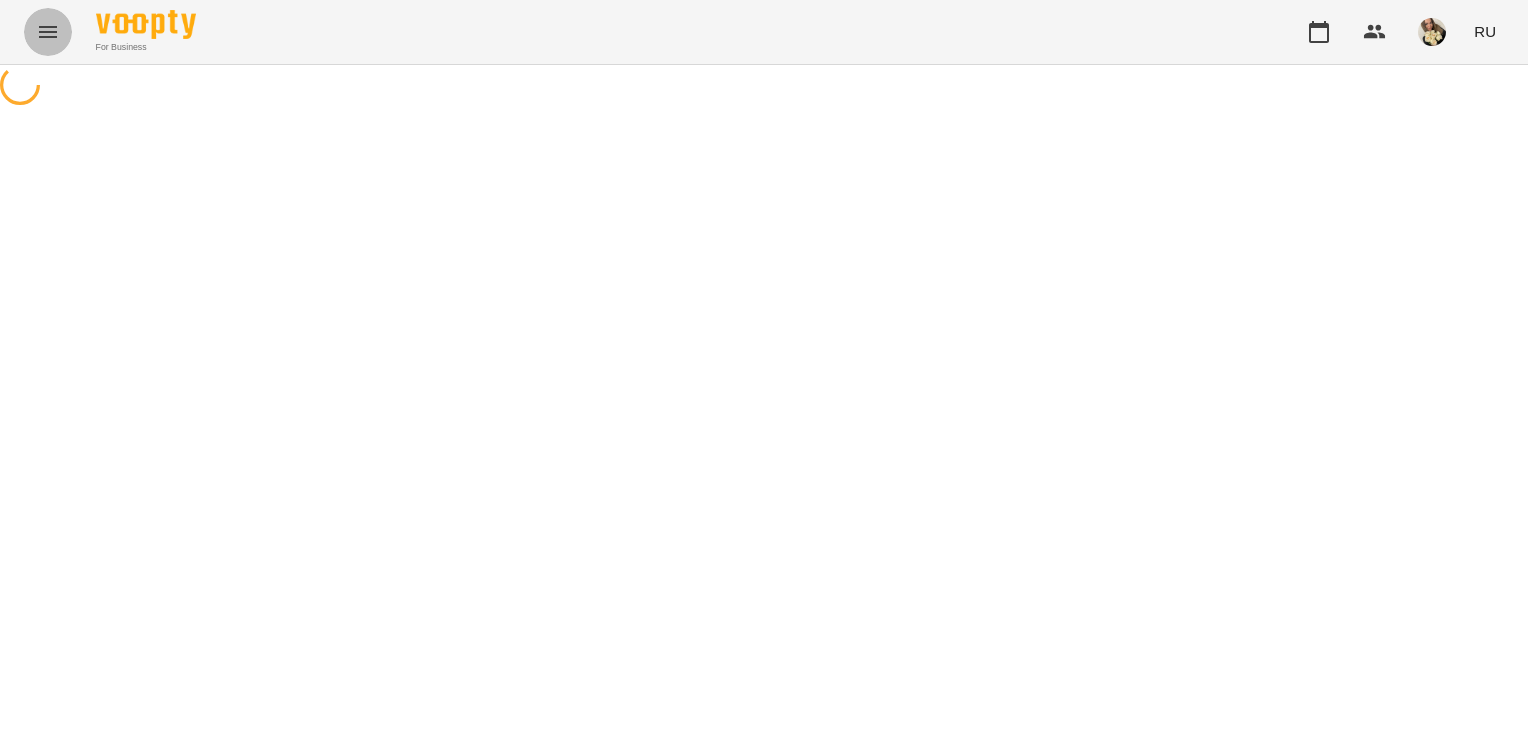 click 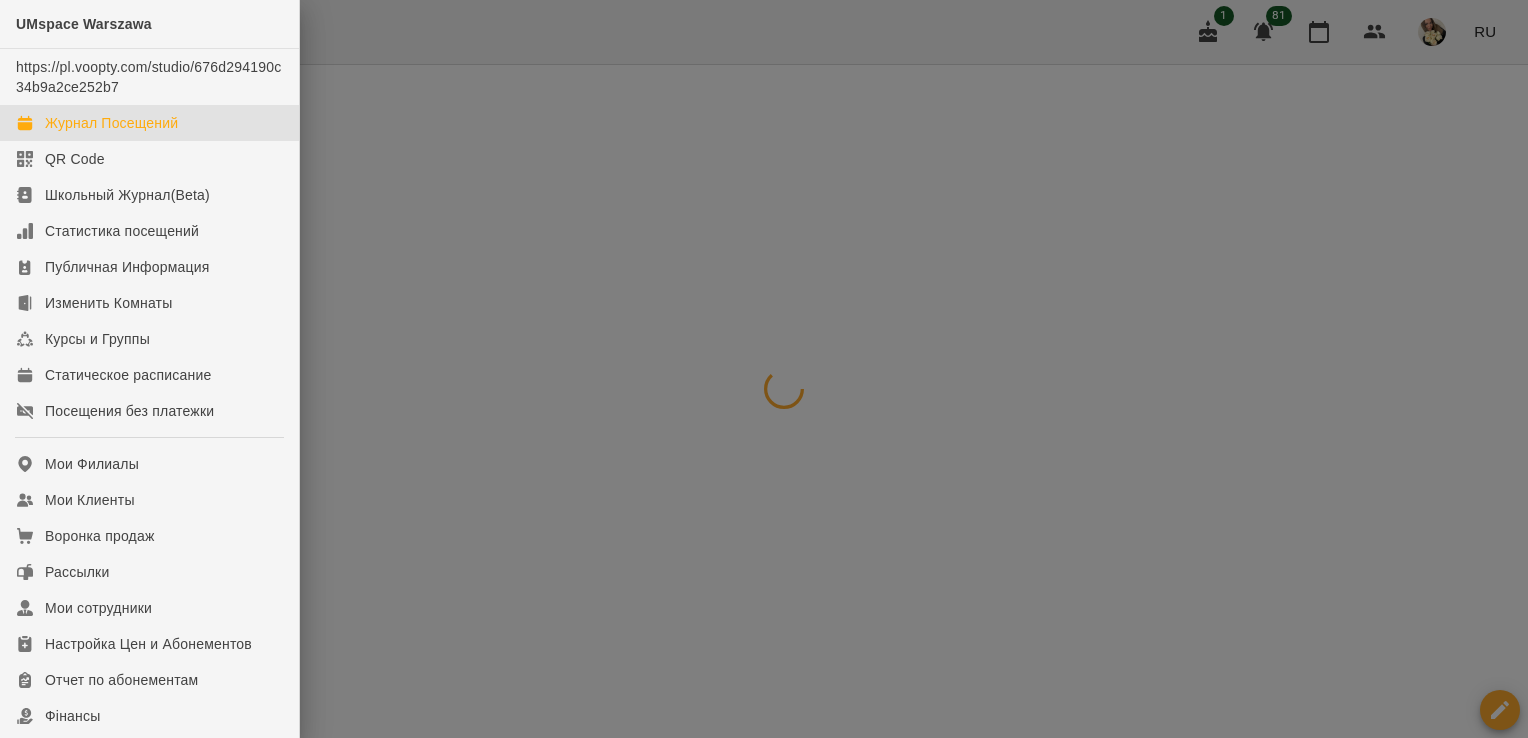 click on "Журнал Посещений" at bounding box center (149, 123) 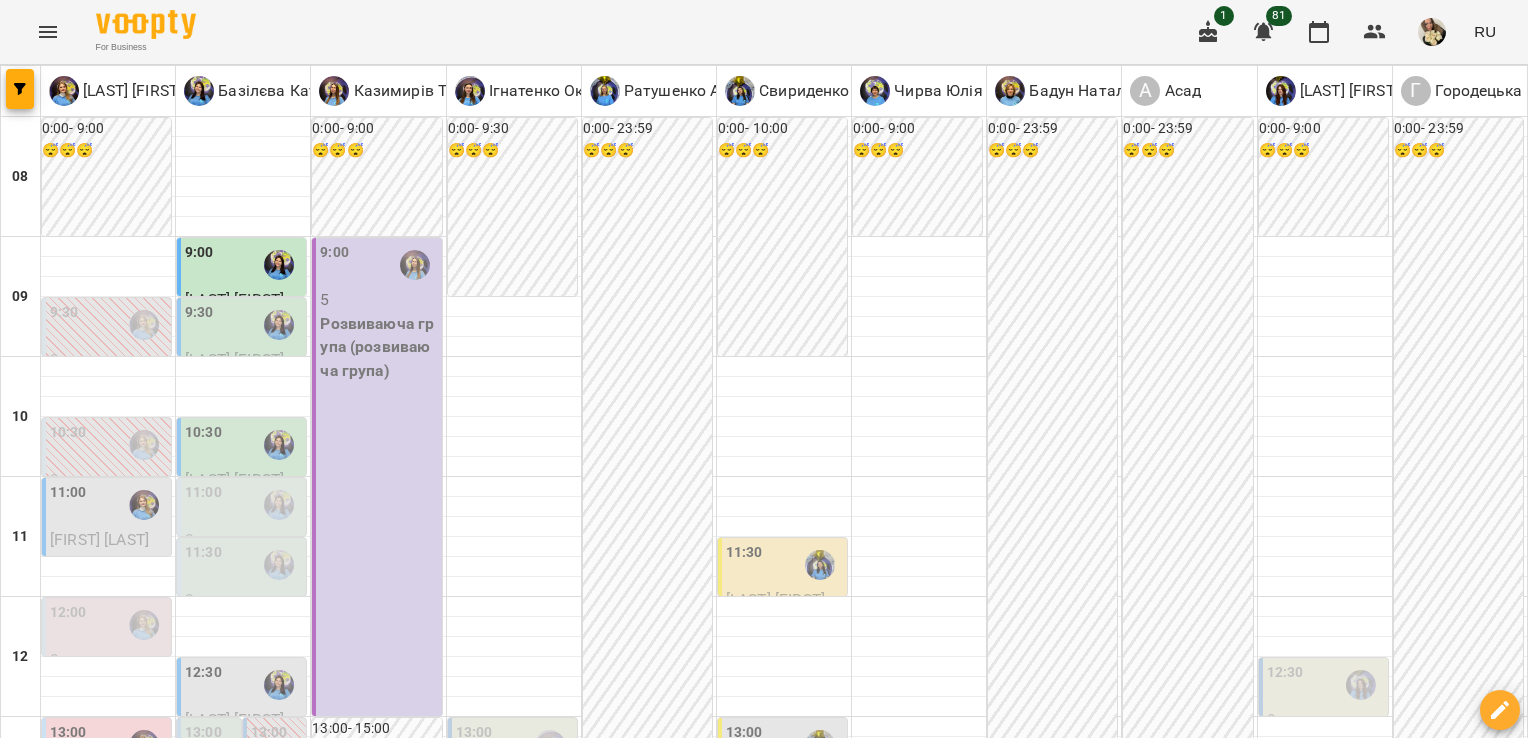scroll, scrollTop: 777, scrollLeft: 0, axis: vertical 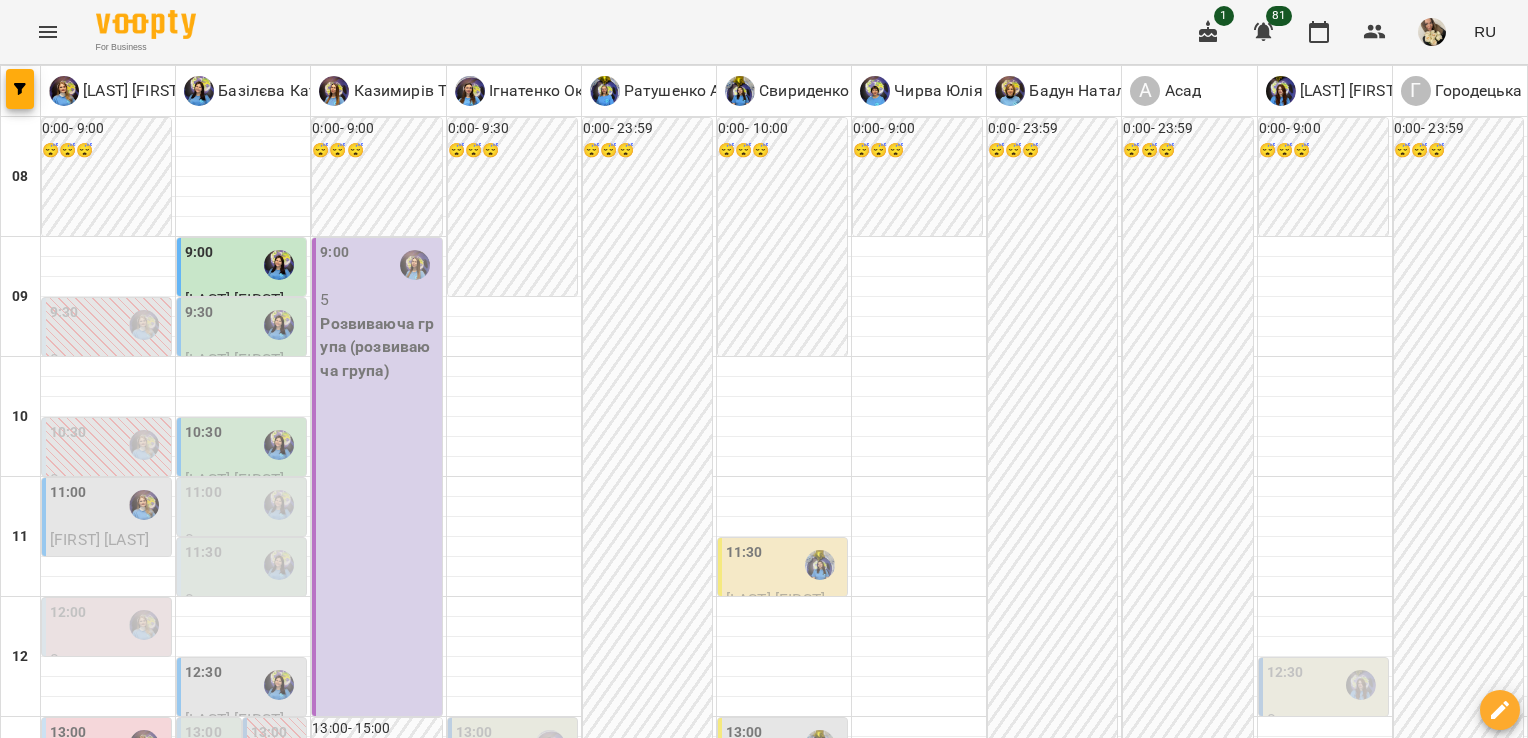 click on "вт" at bounding box center [432, 1703] 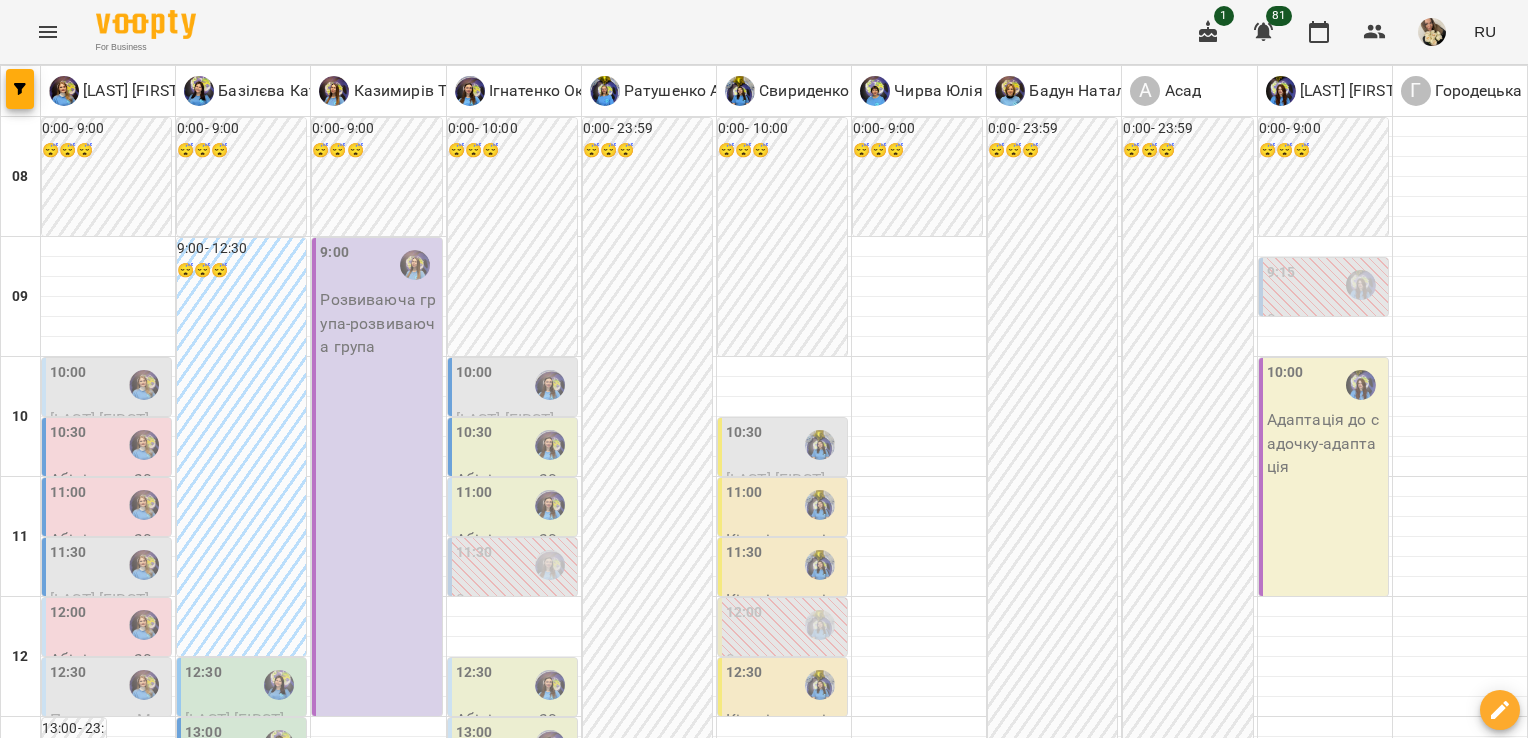 scroll, scrollTop: 155, scrollLeft: 0, axis: vertical 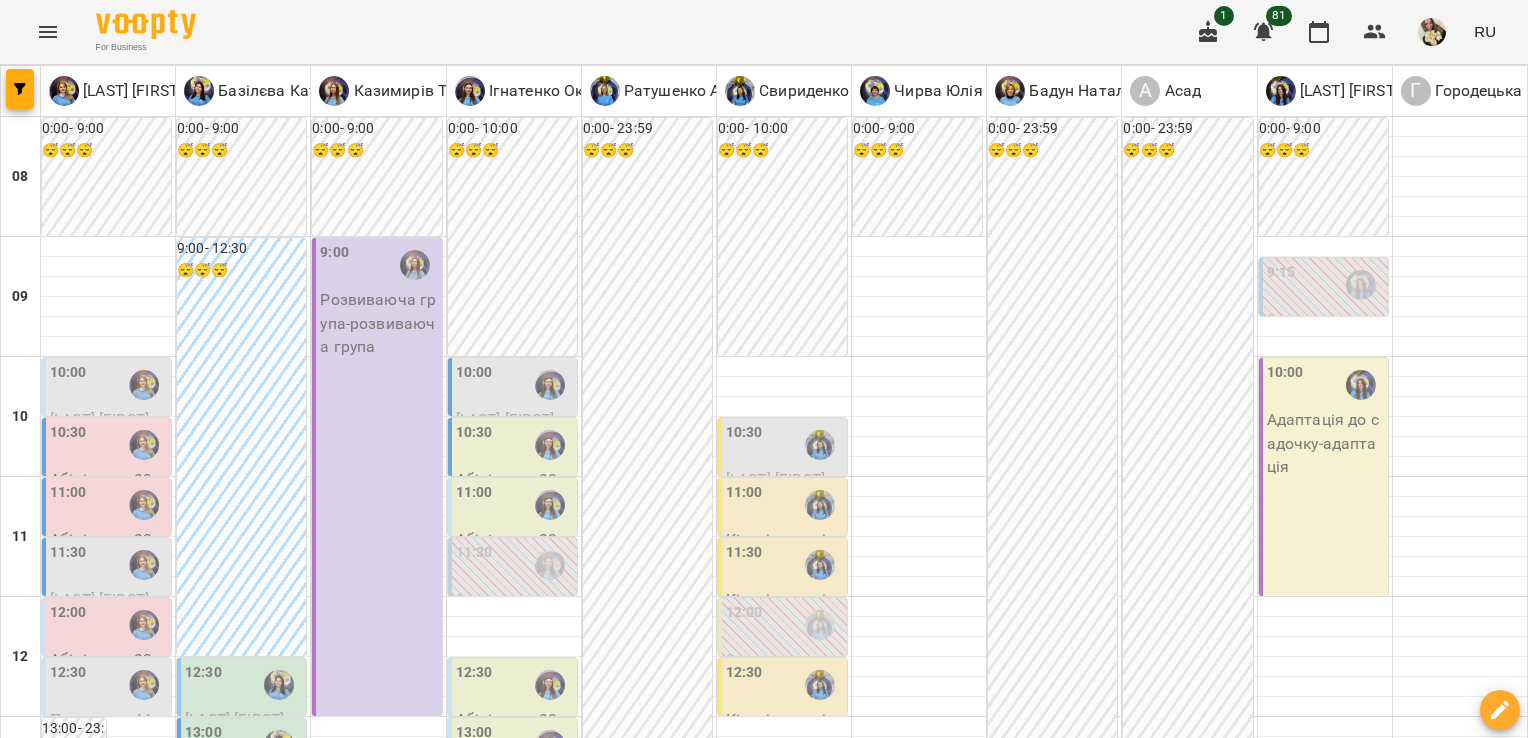 click on "вс" at bounding box center (1491, 1703) 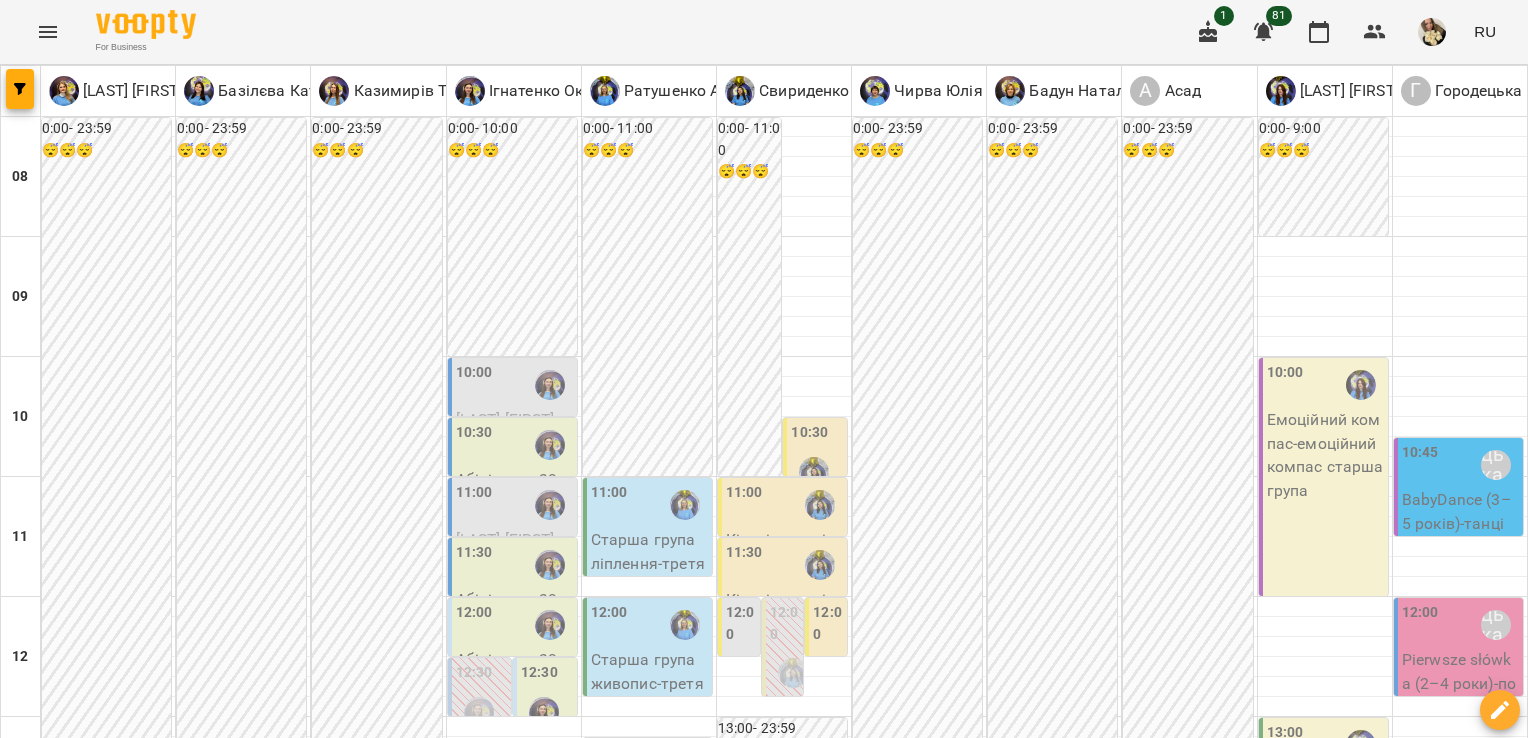 scroll, scrollTop: 410, scrollLeft: 0, axis: vertical 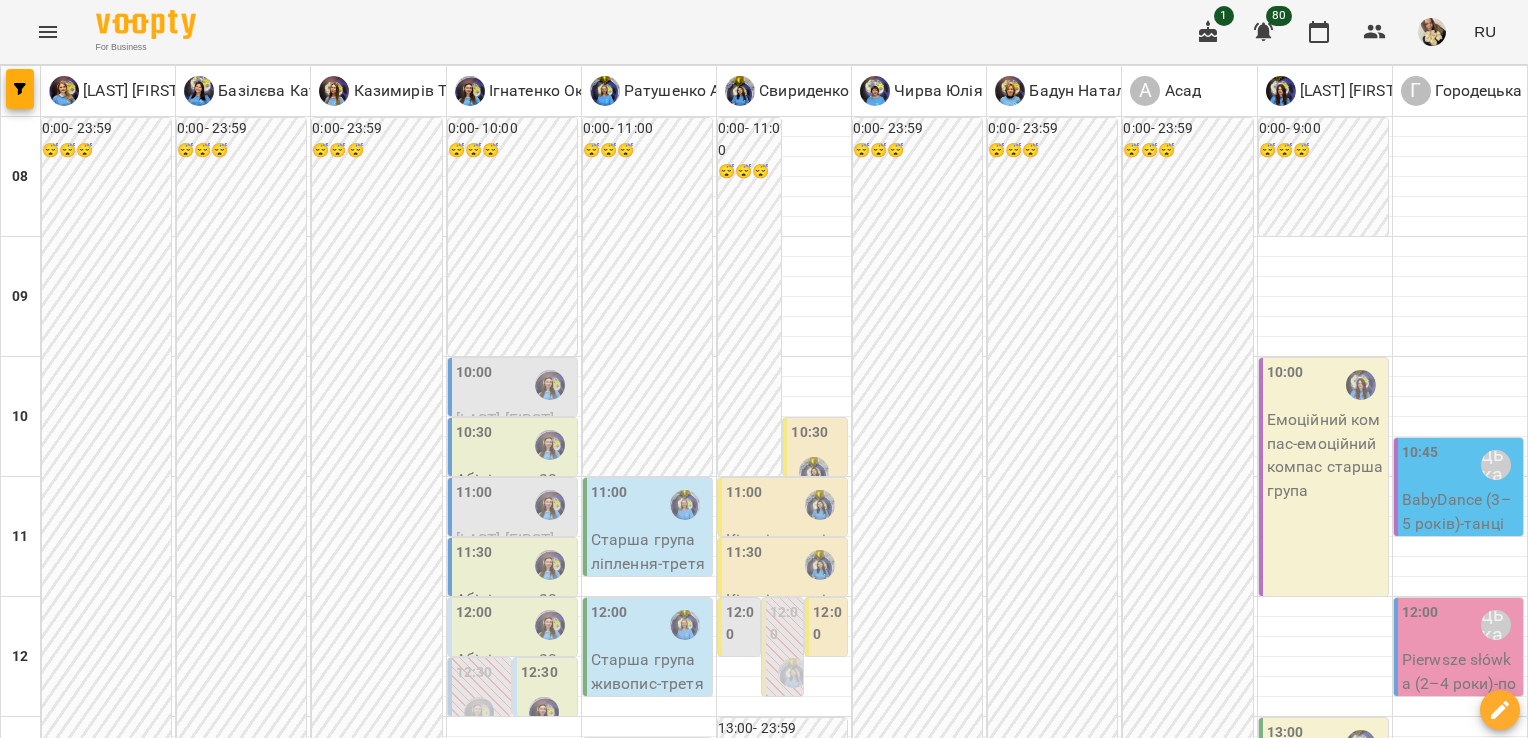 click on "14:30" at bounding box center (482, 938) 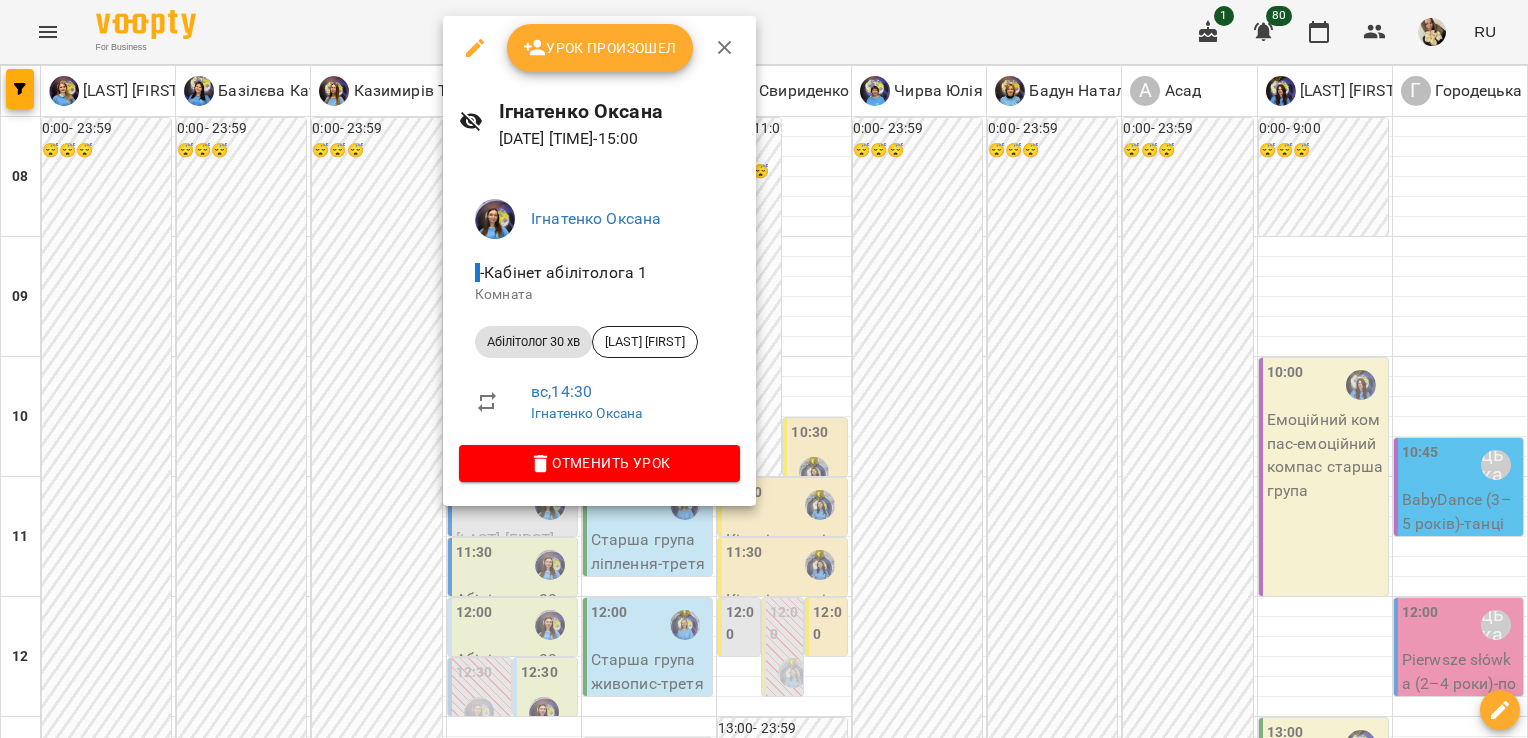 click at bounding box center [764, 369] 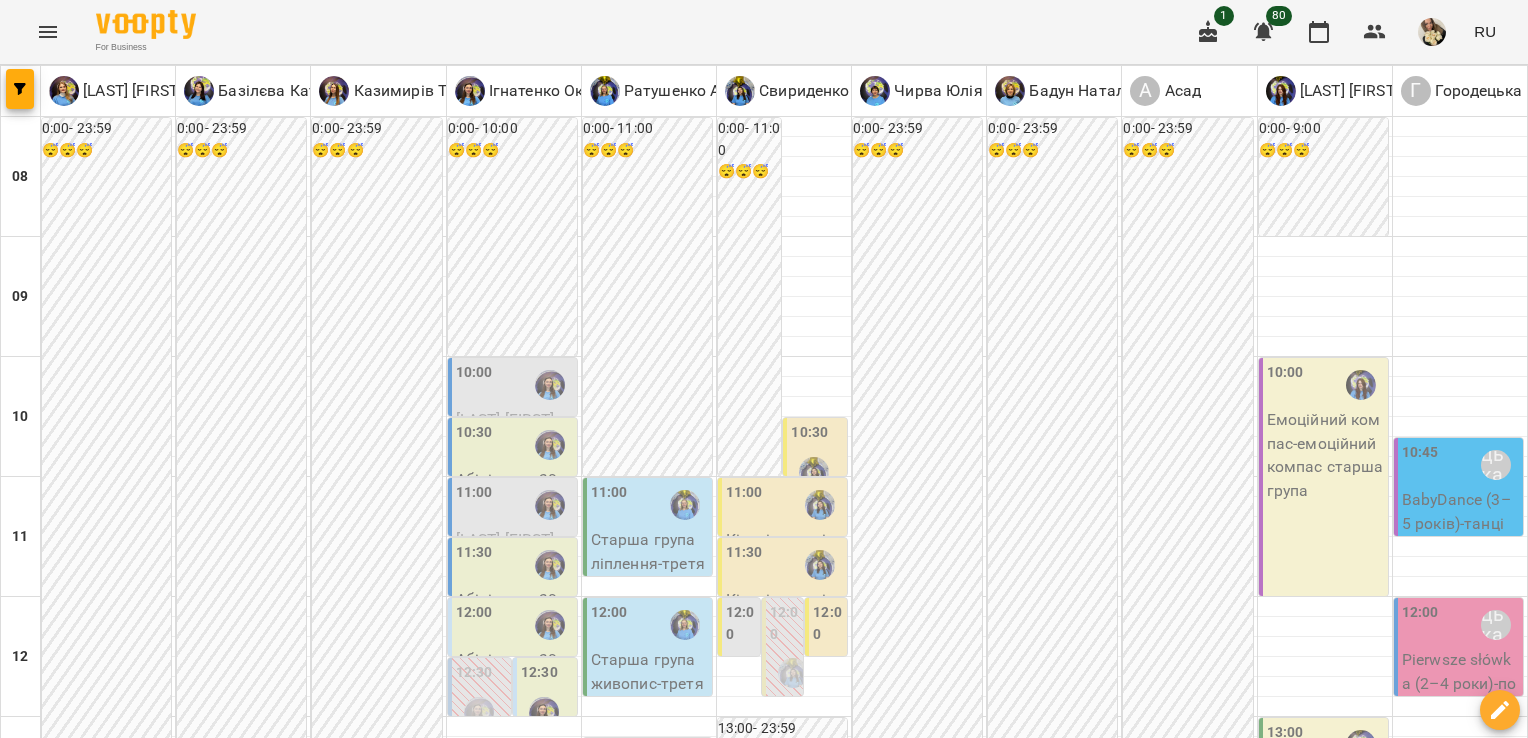 scroll, scrollTop: 249, scrollLeft: 0, axis: vertical 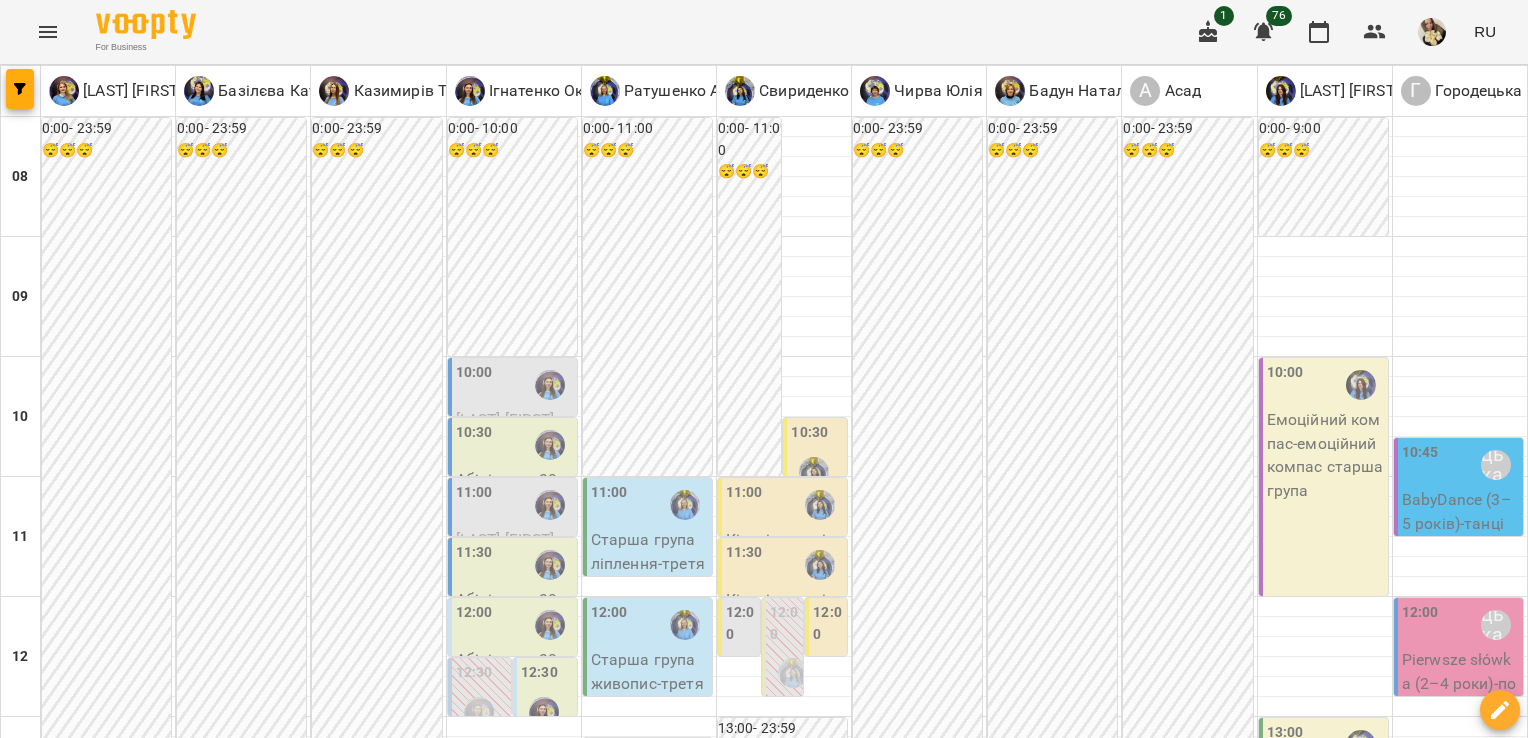 click on "пн" at bounding box center (38, 1703) 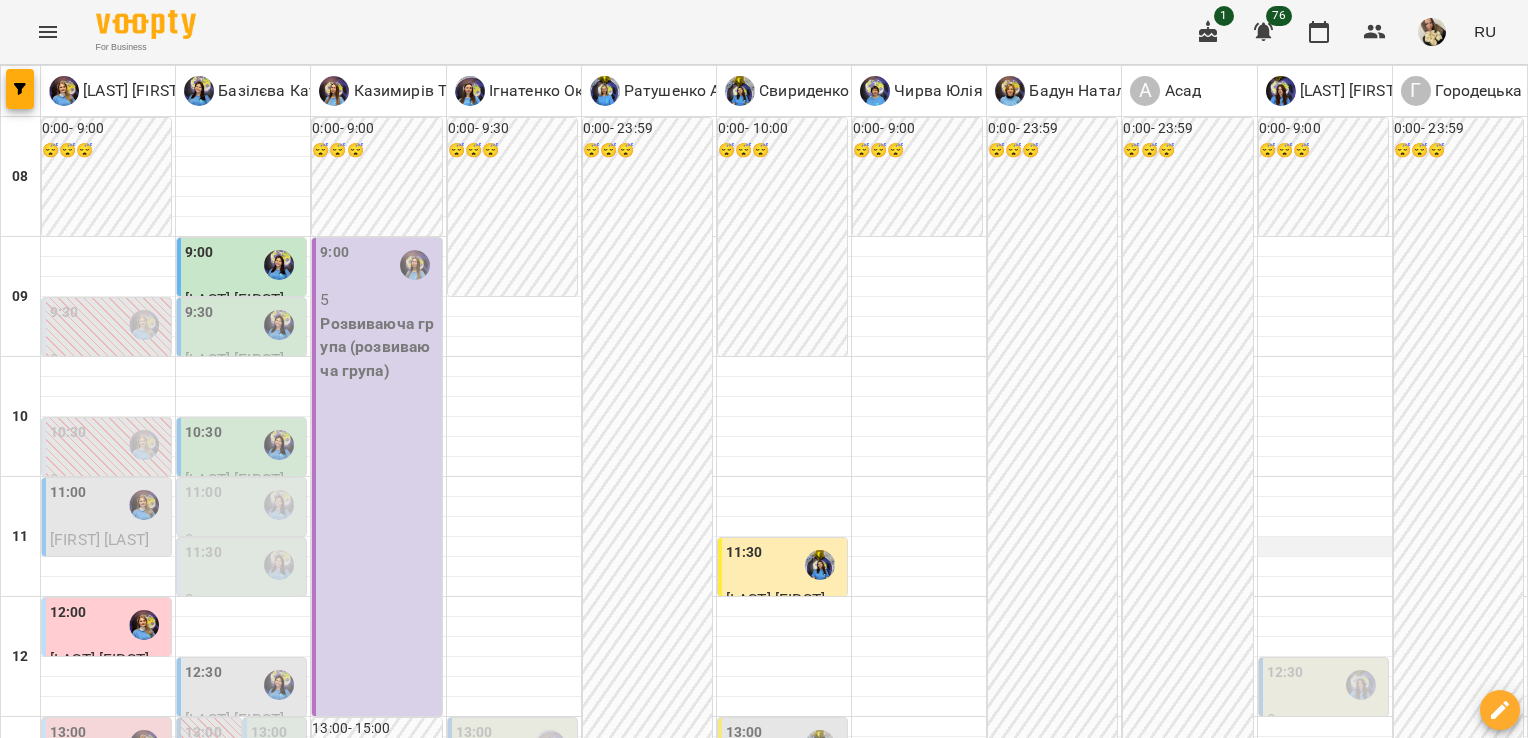 drag, startPoint x: 1252, startPoint y: 562, endPoint x: 1244, endPoint y: 542, distance: 21.540659 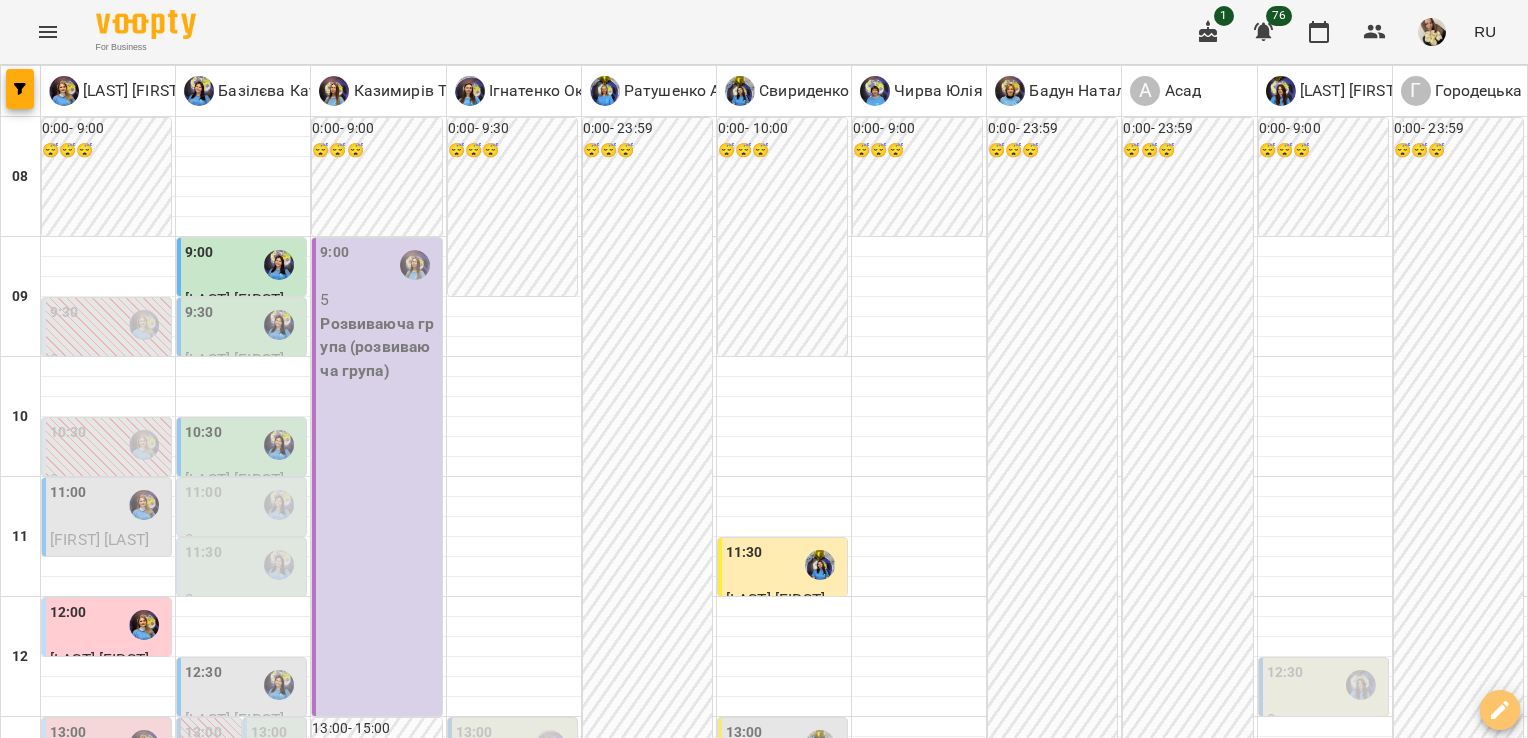 click 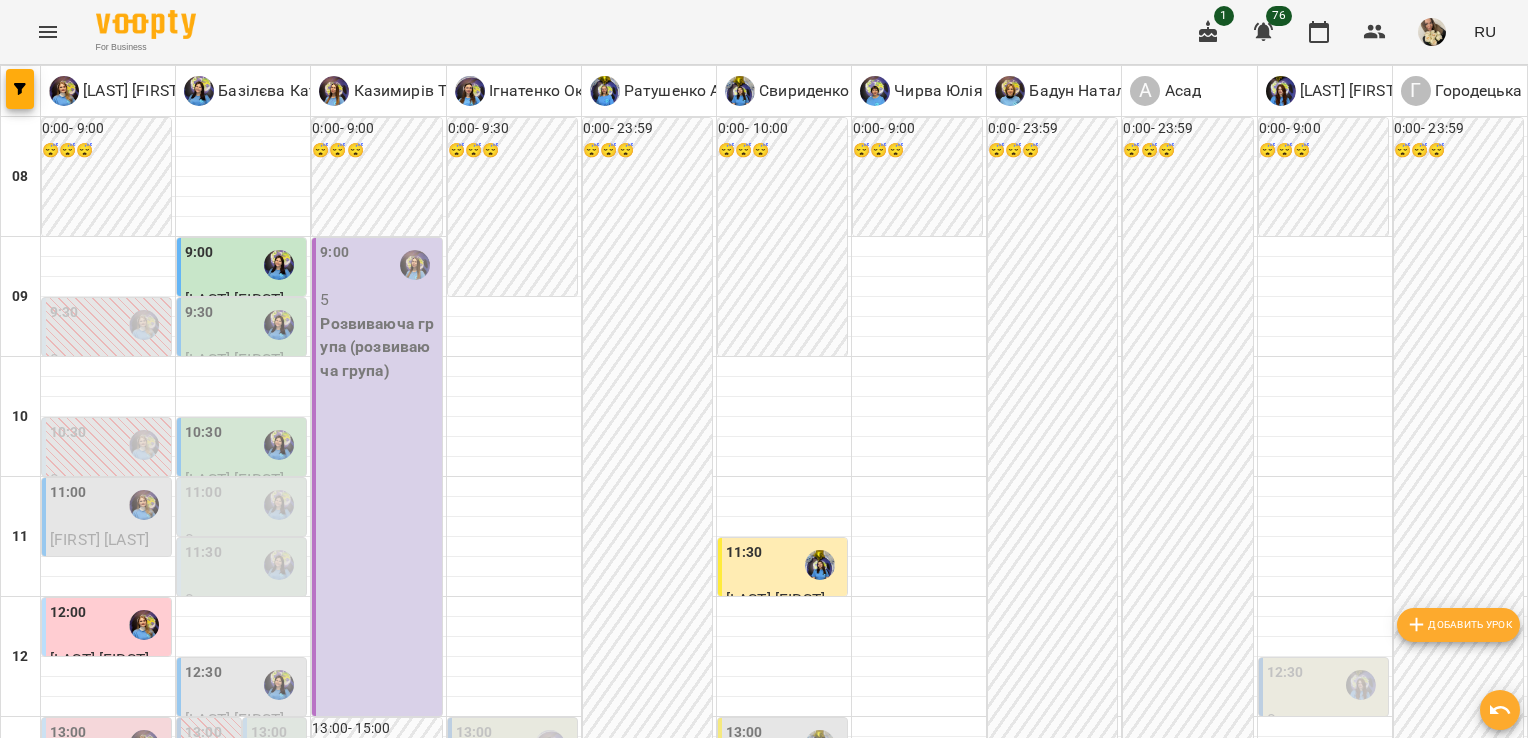 click at bounding box center [144, 505] 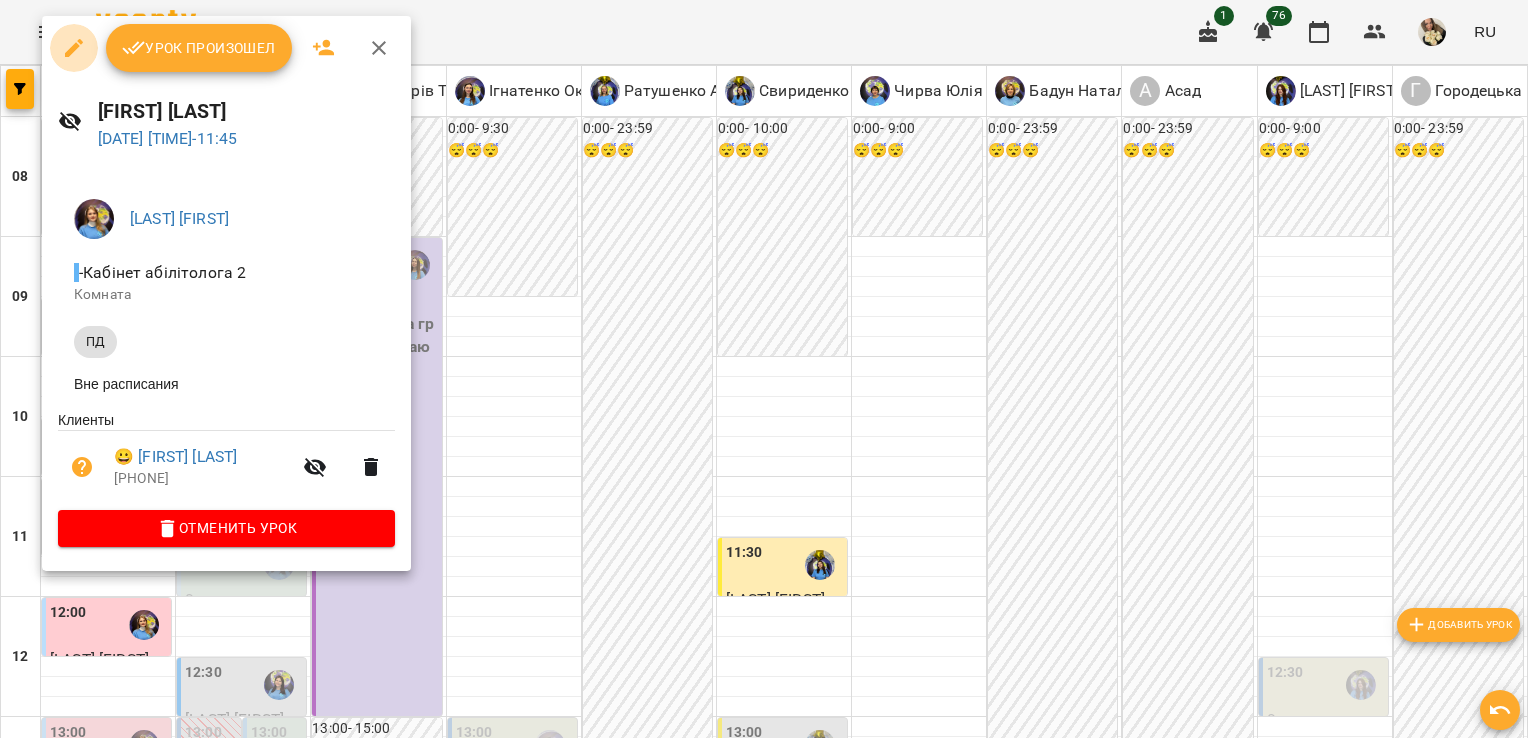 click at bounding box center [74, 48] 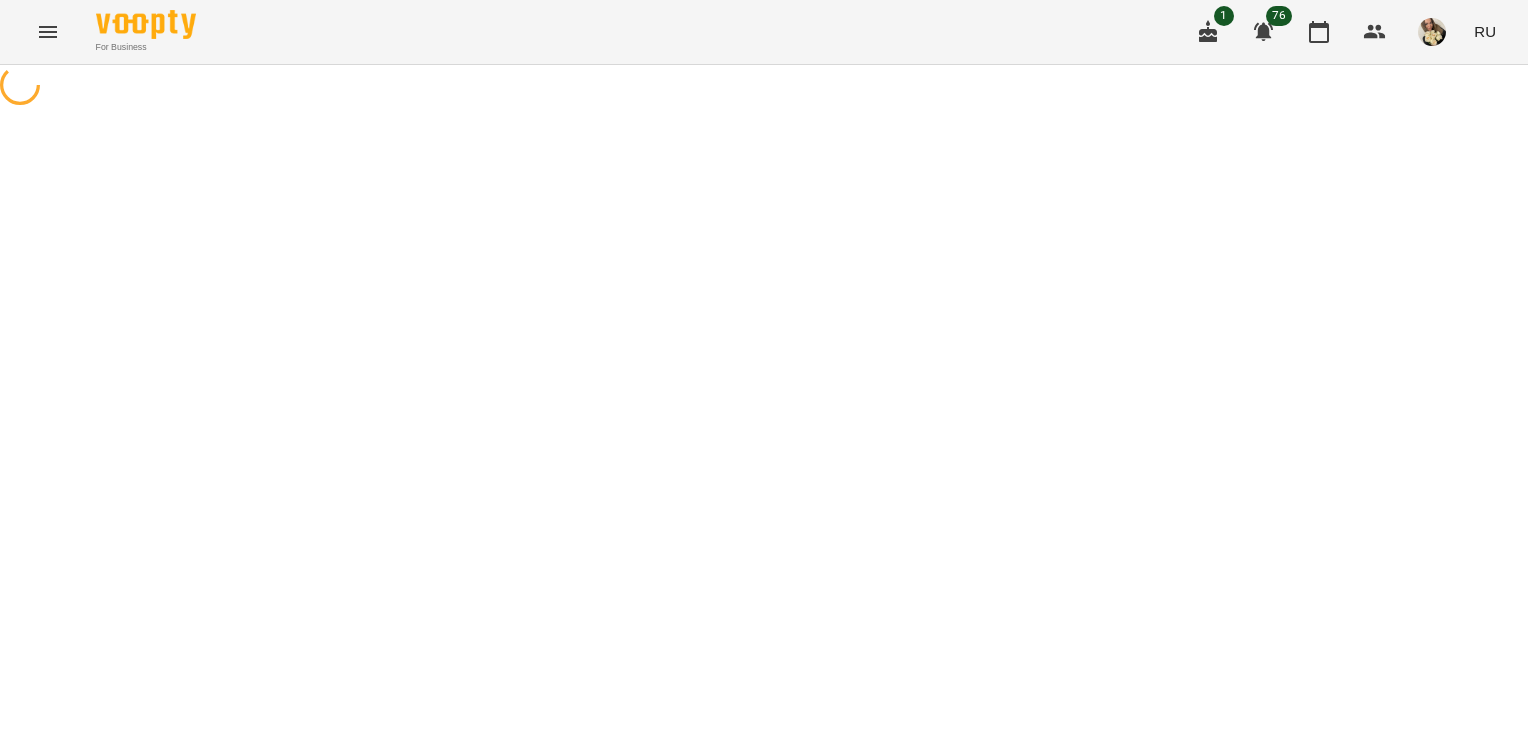 select on "**" 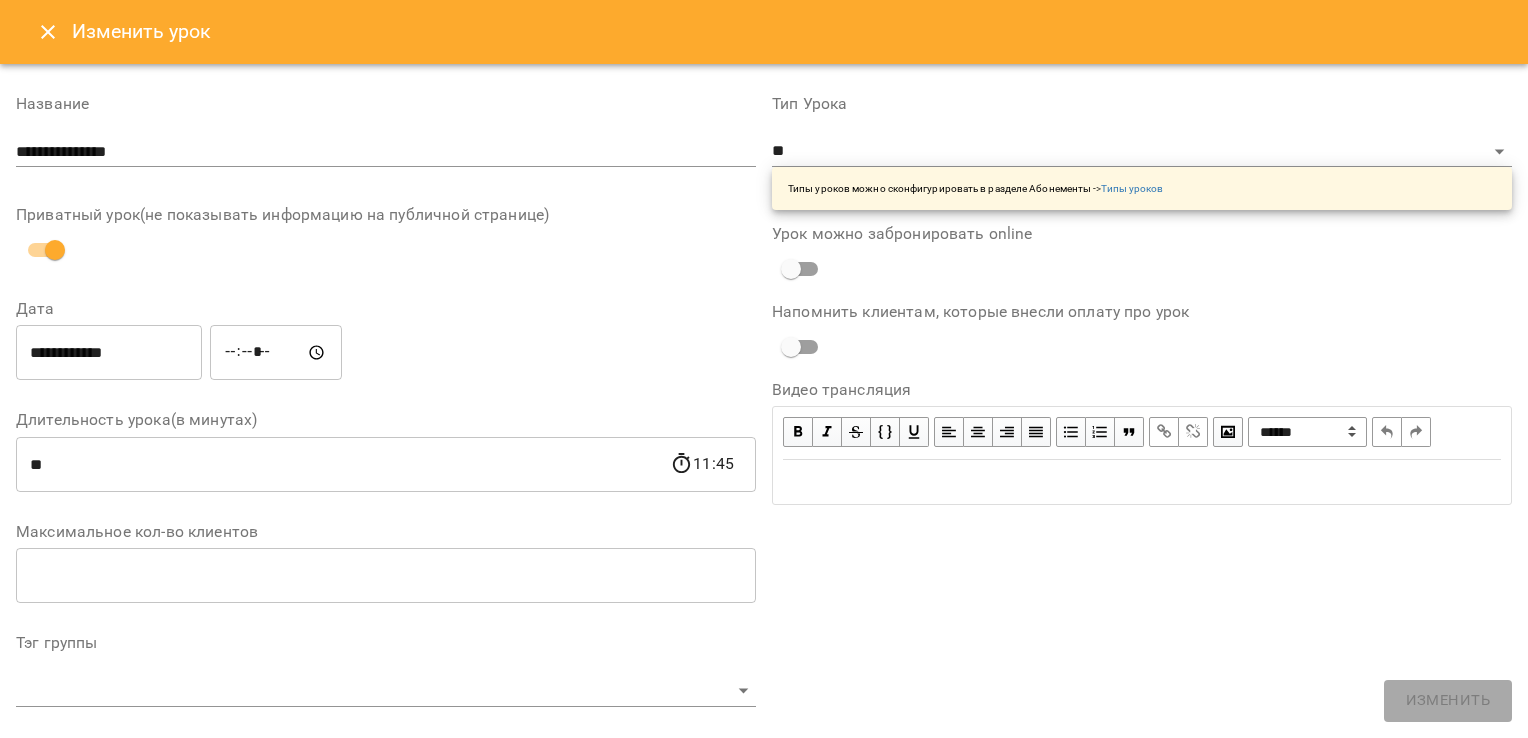 click on "**********" at bounding box center [109, 353] 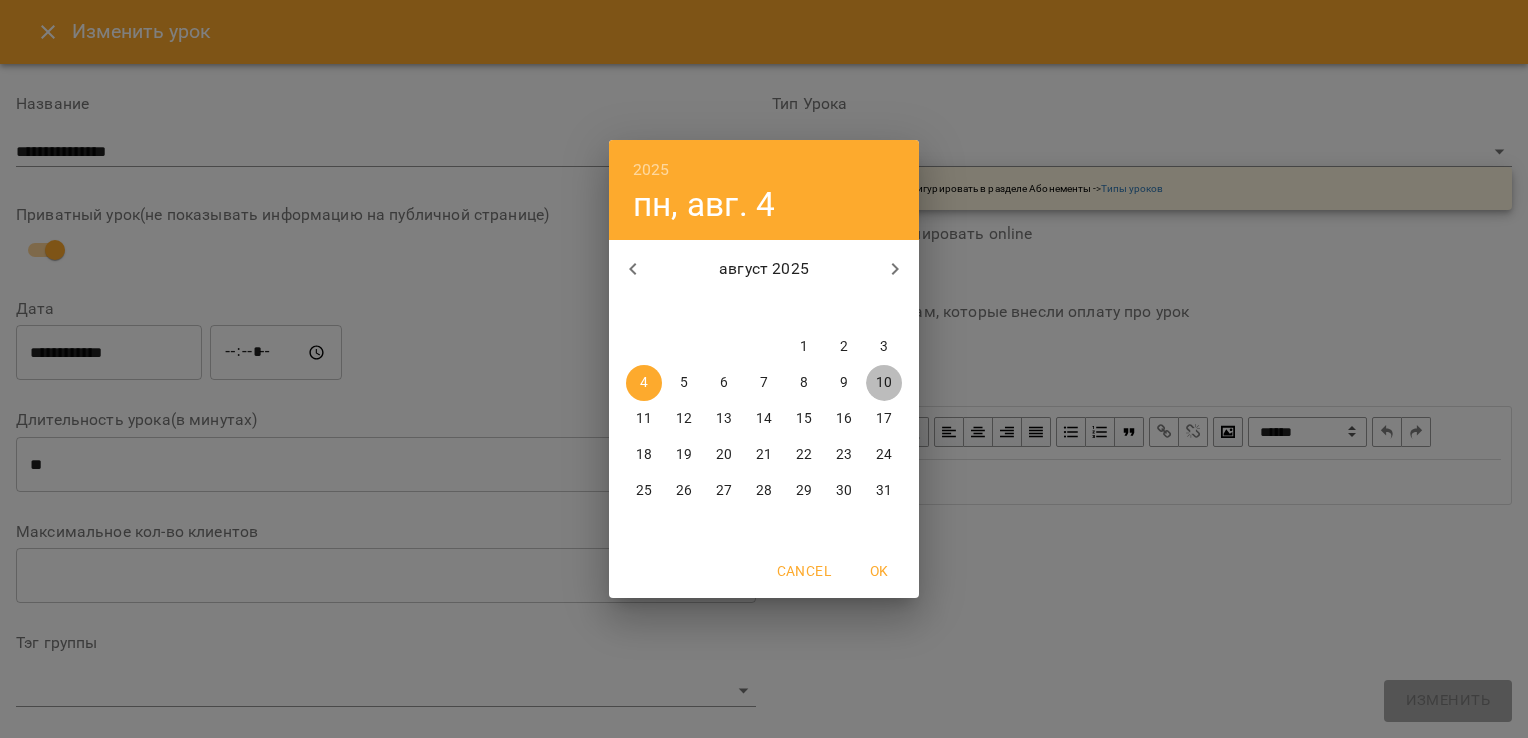 click on "10" at bounding box center [884, 383] 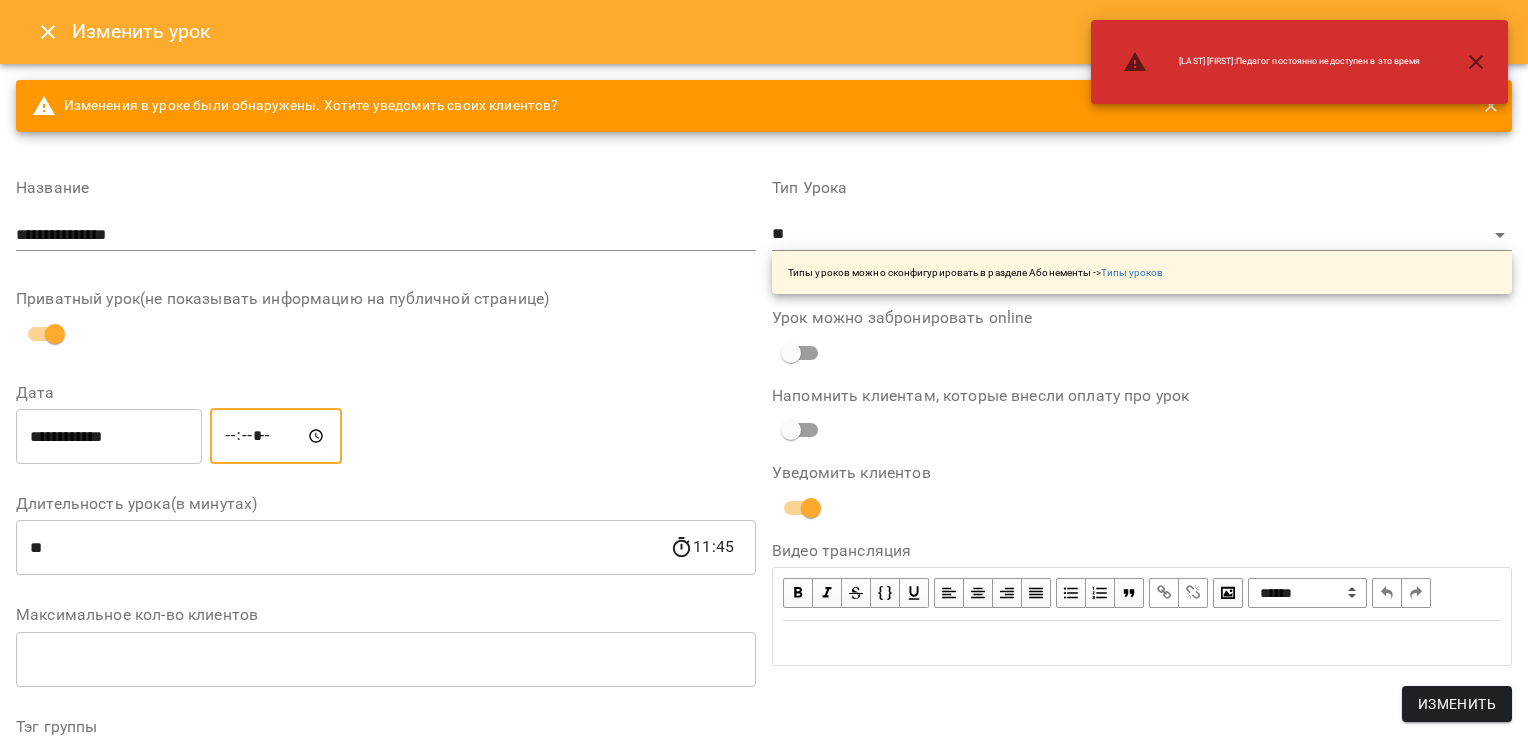 click on "*****" at bounding box center (276, 436) 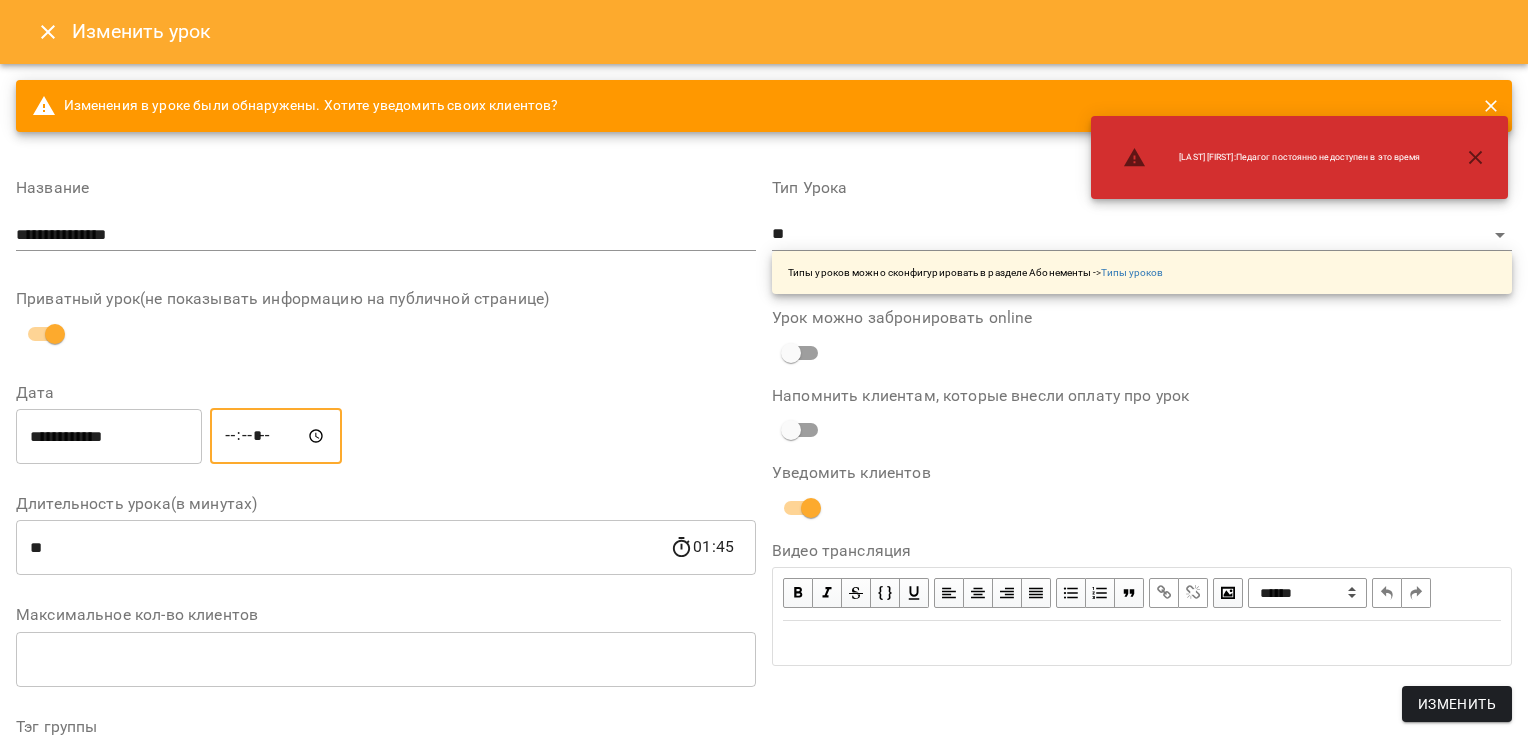 type on "*****" 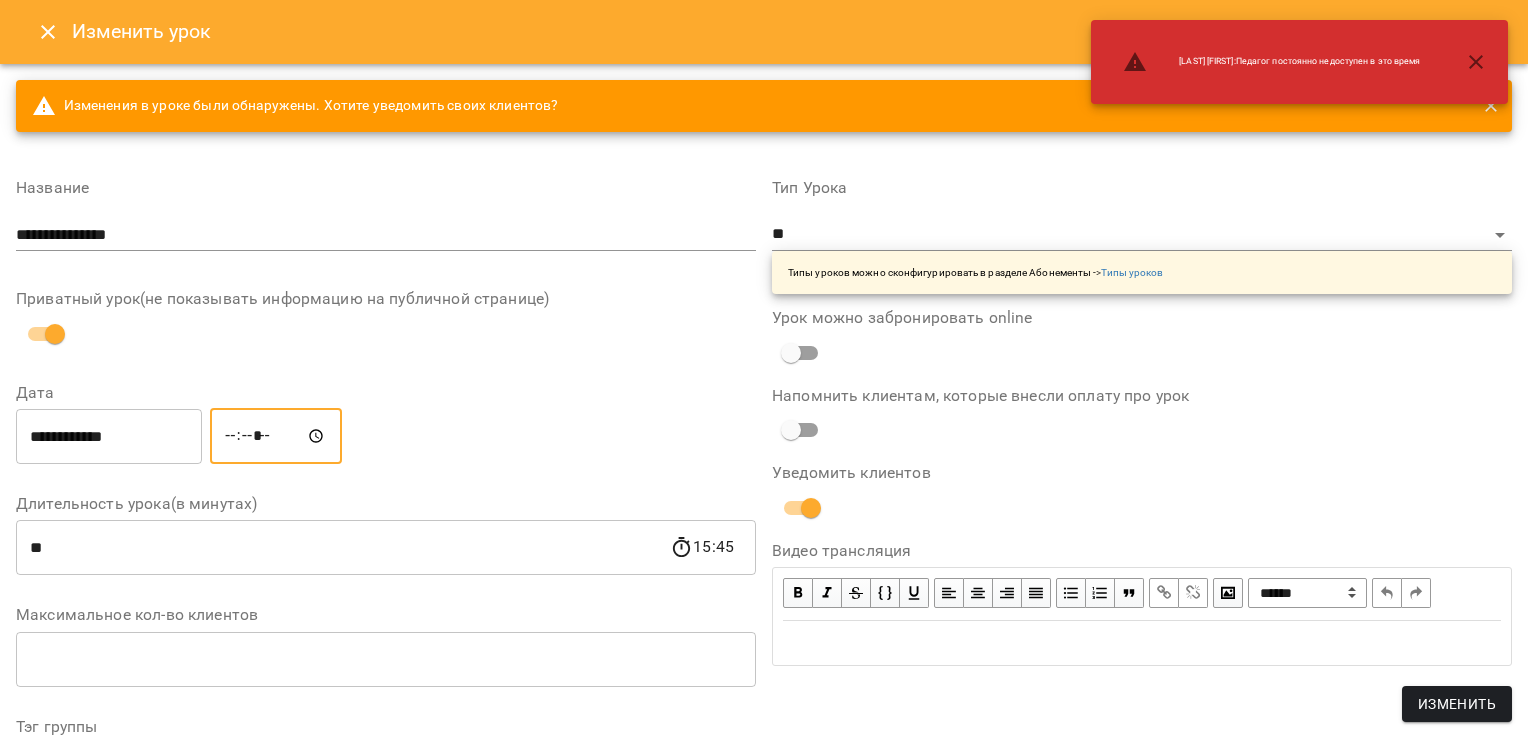scroll, scrollTop: 645, scrollLeft: 0, axis: vertical 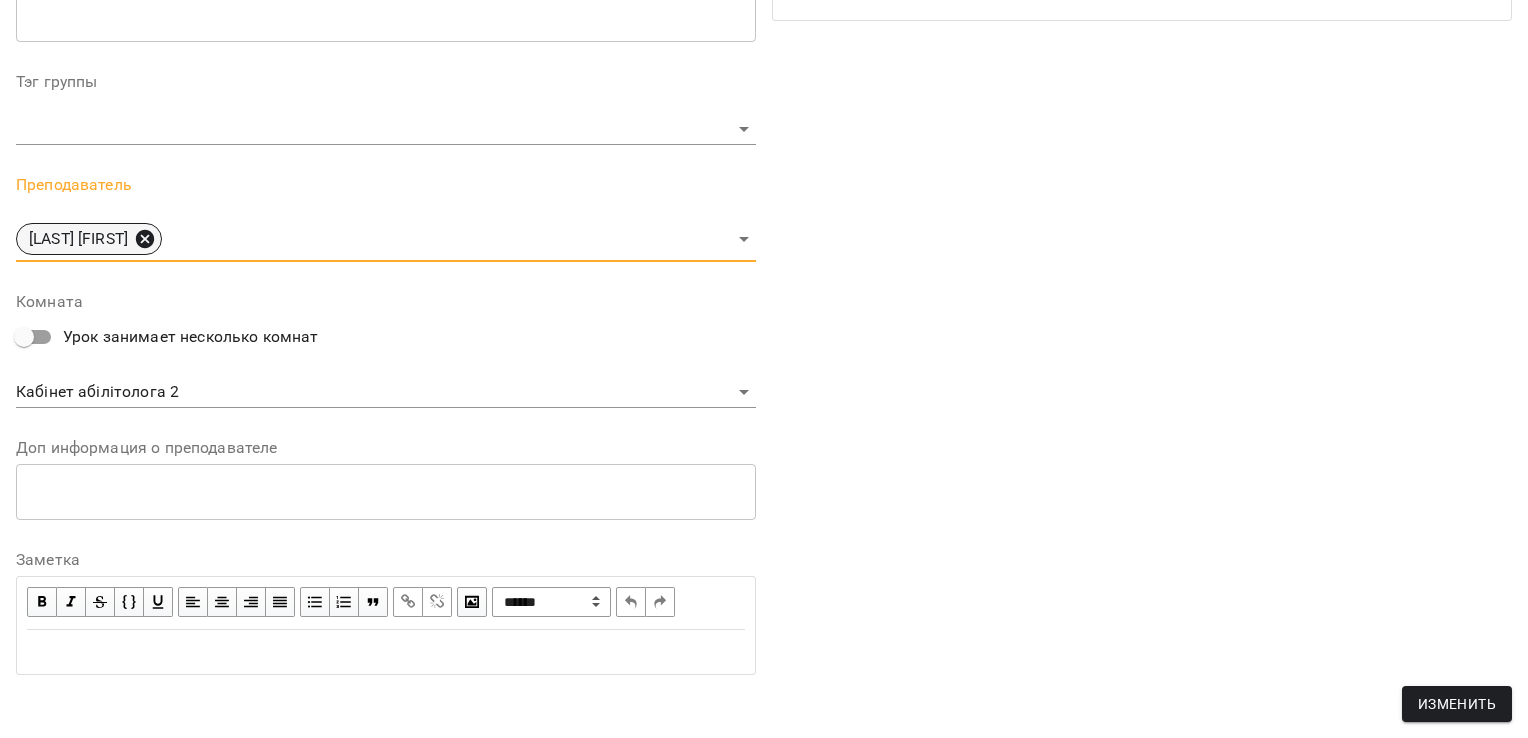 click 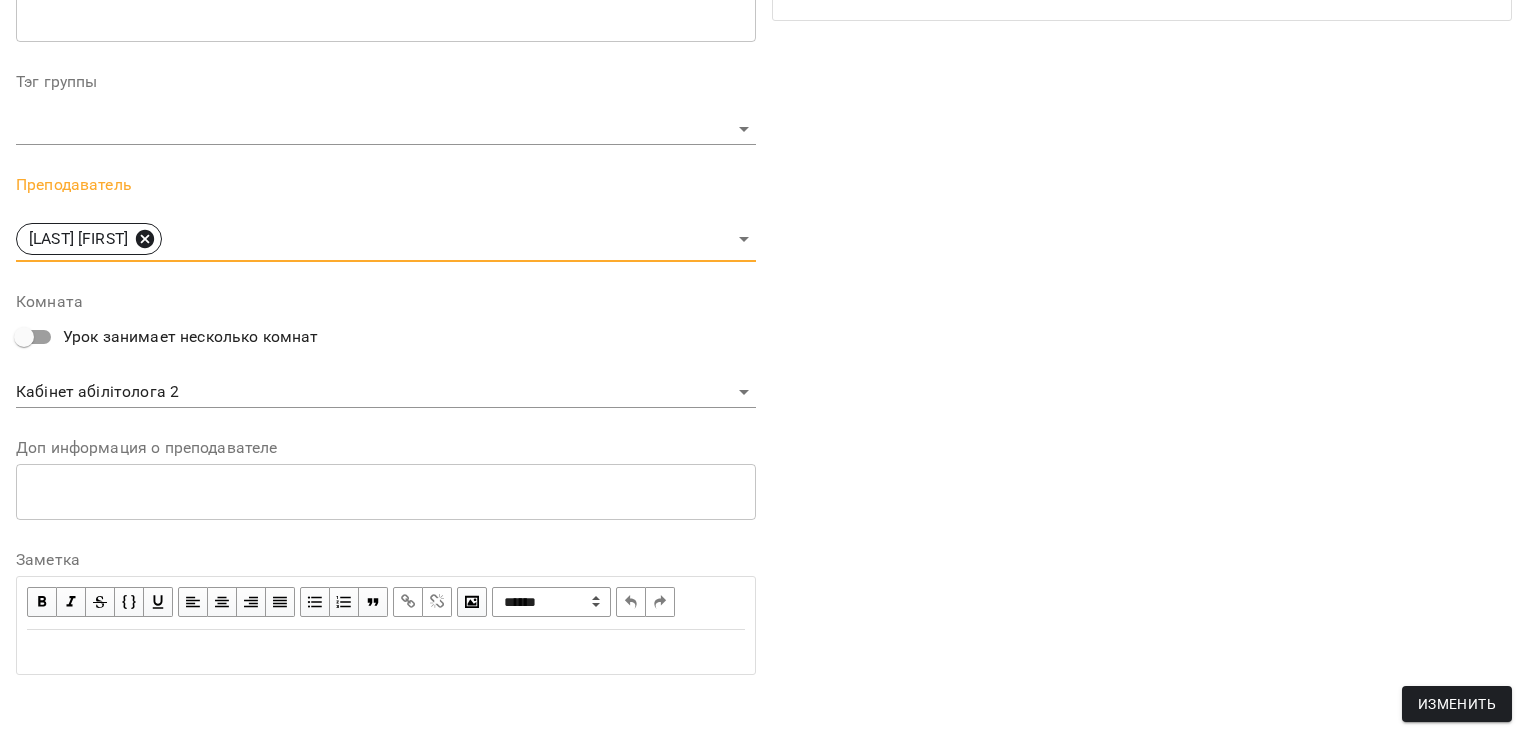 scroll, scrollTop: 638, scrollLeft: 0, axis: vertical 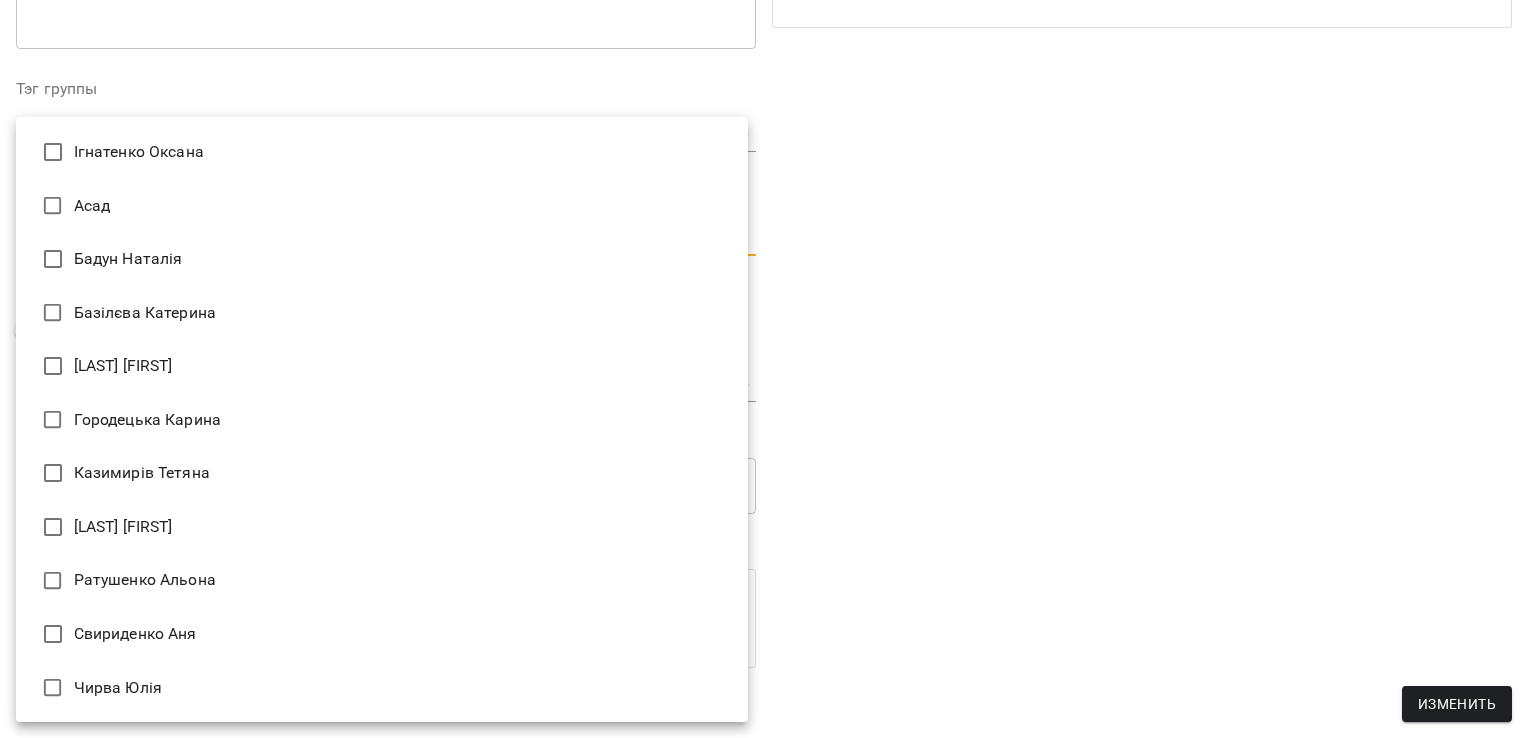 click on "**********" at bounding box center [764, 410] 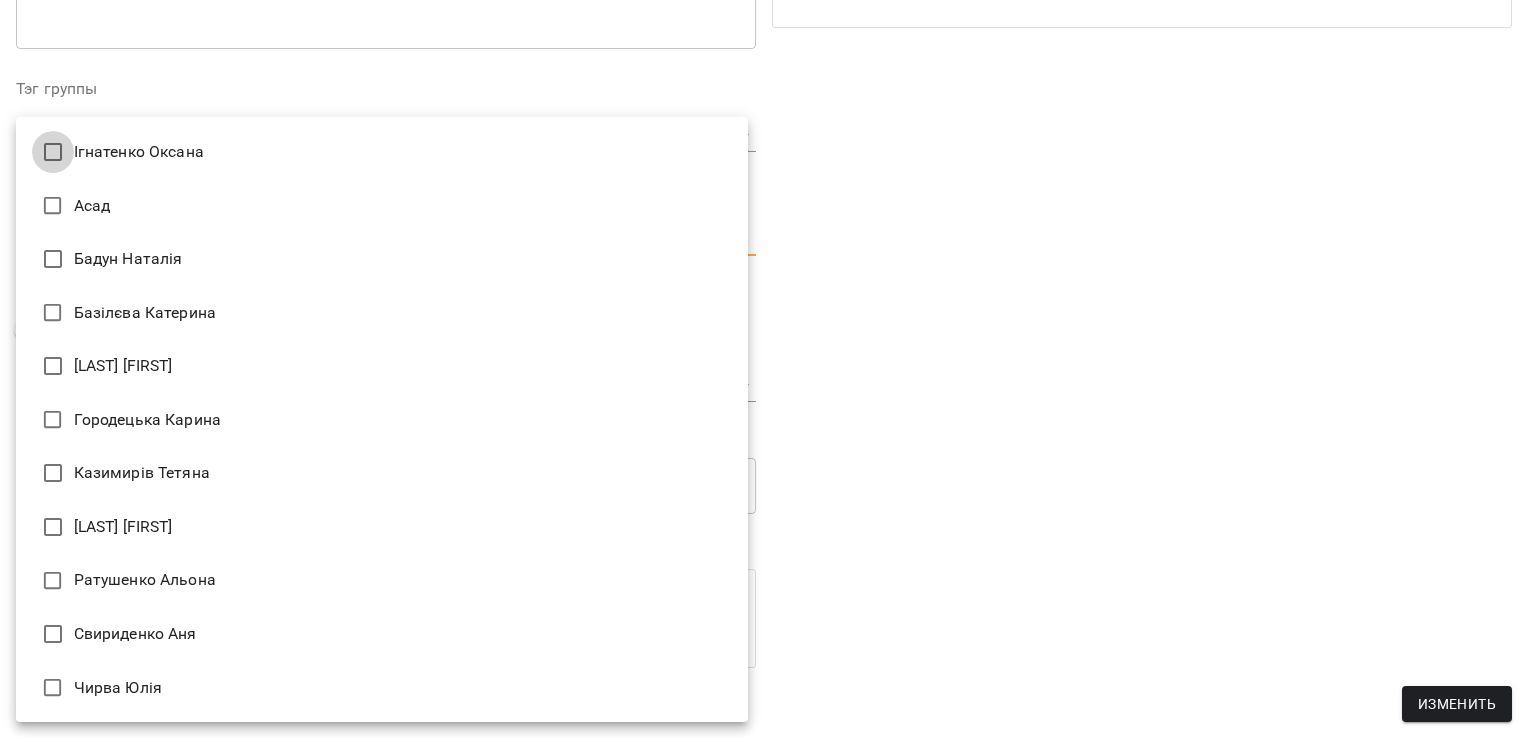 type on "**********" 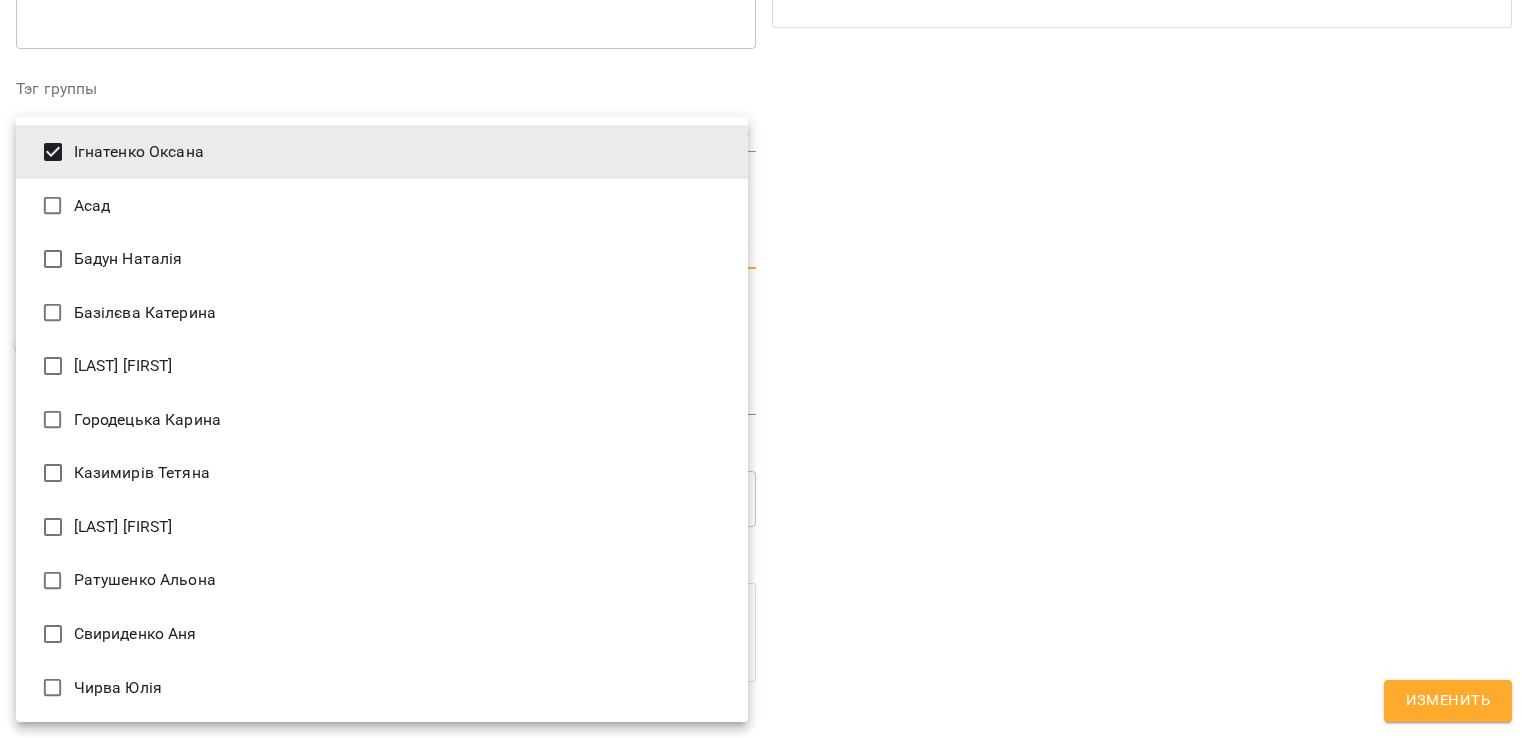 click at bounding box center [764, 369] 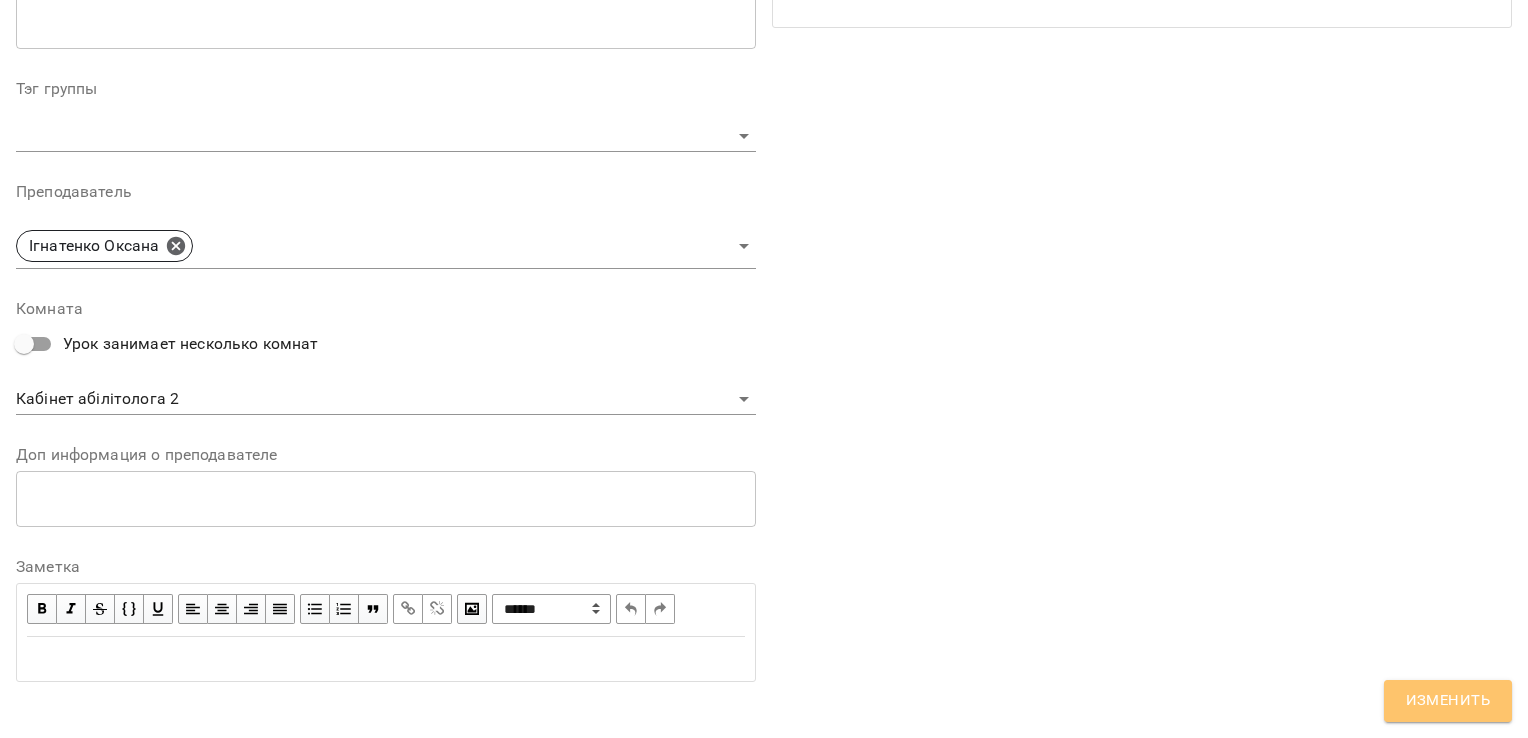 click on "Изменить" at bounding box center [1448, 701] 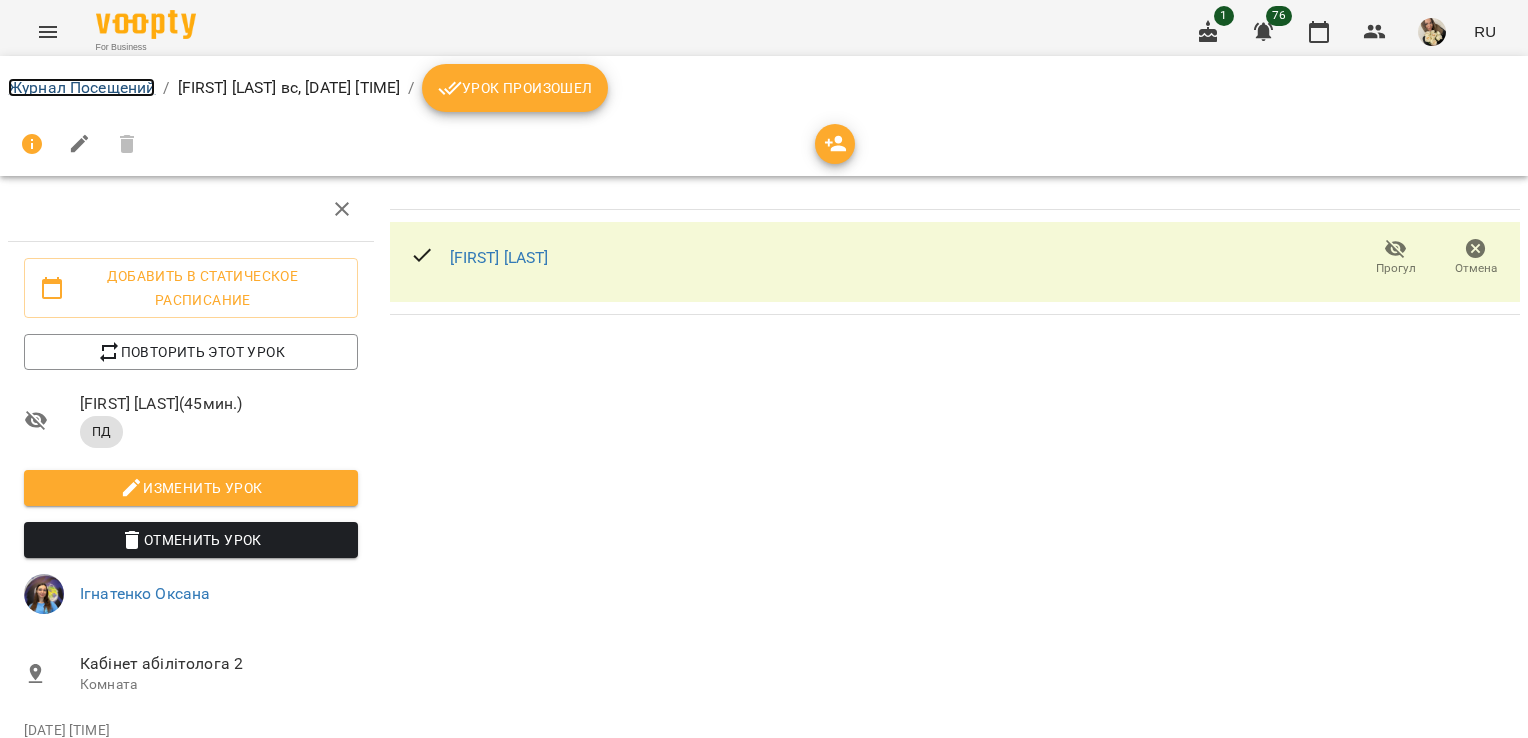 click on "Журнал Посещений" at bounding box center [81, 87] 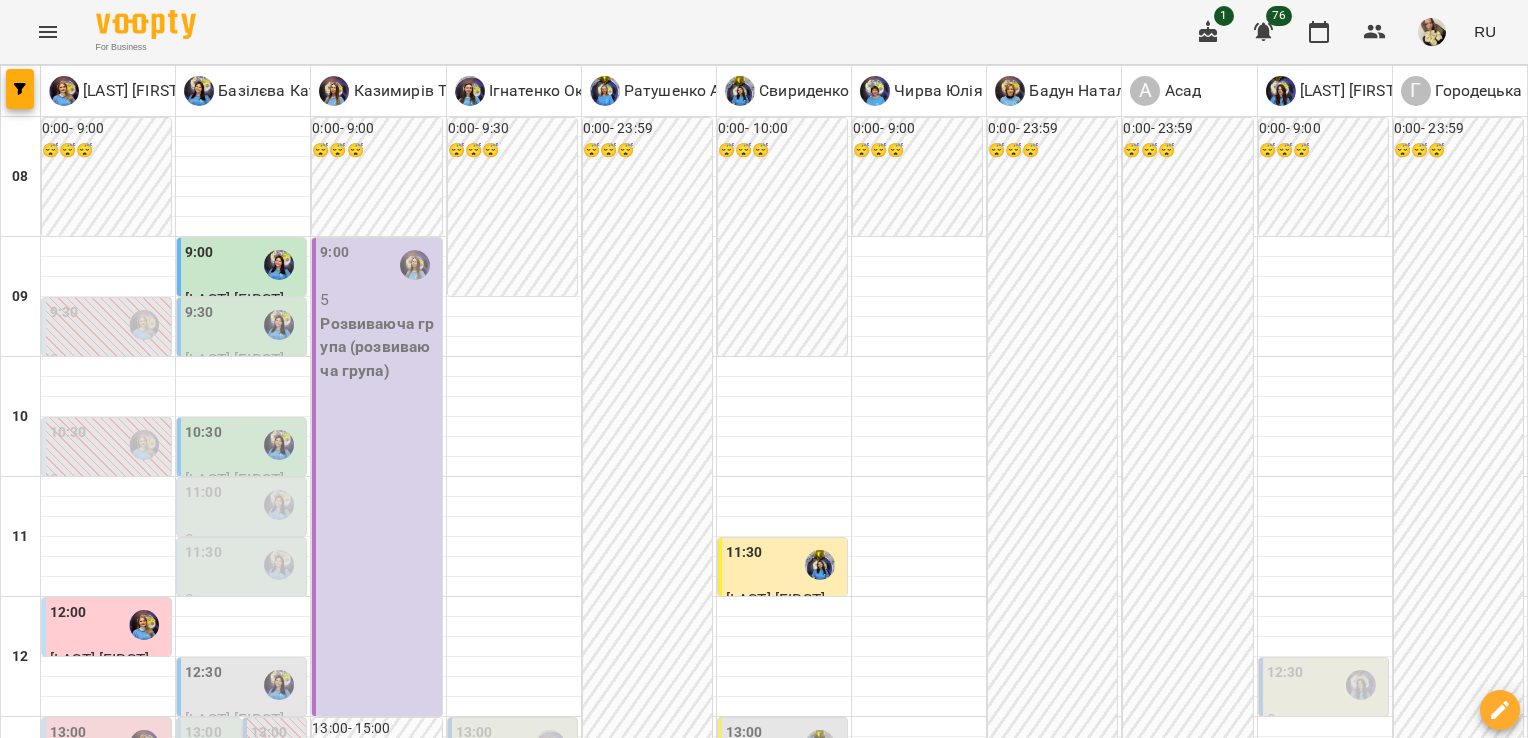 click on "10 авг." at bounding box center [1491, 1722] 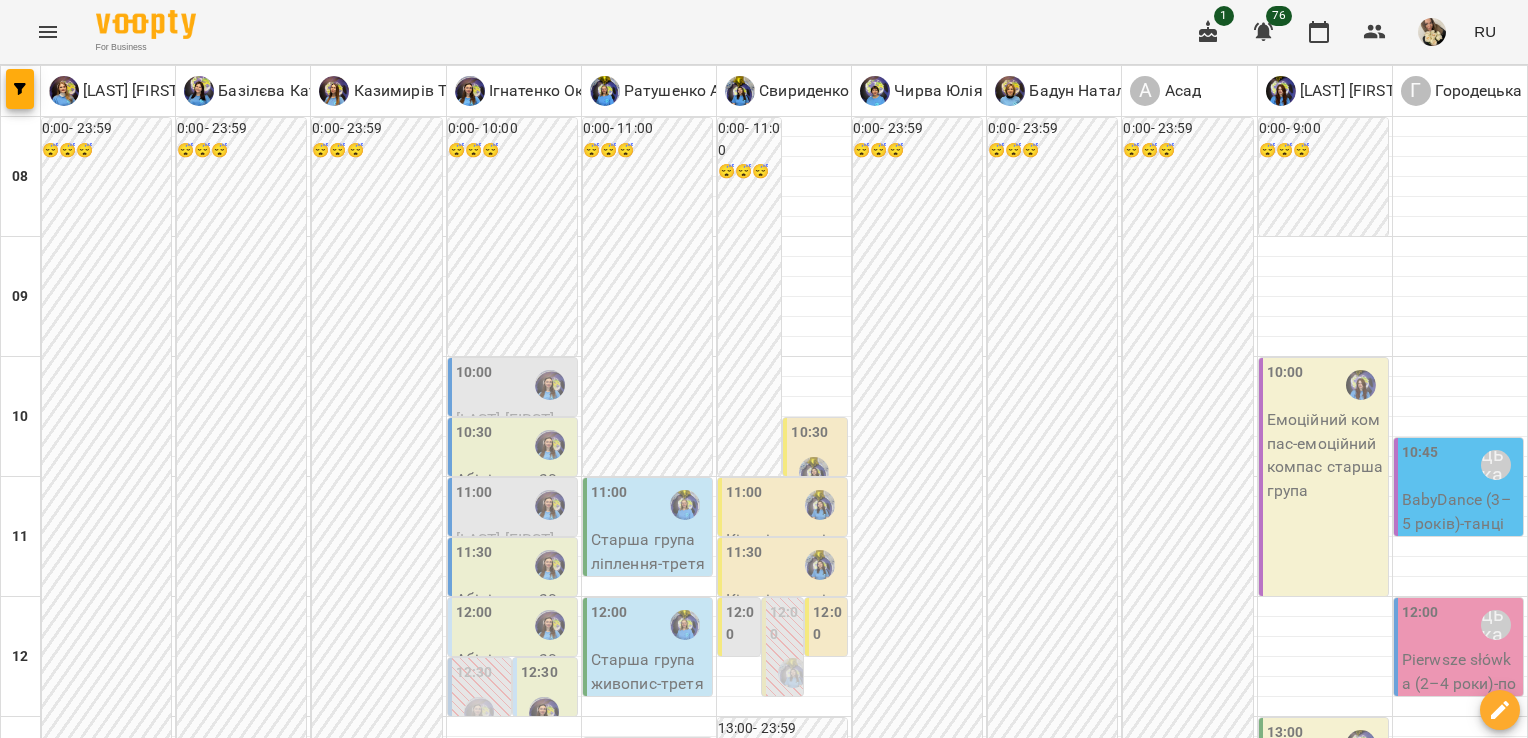 scroll, scrollTop: 155, scrollLeft: 0, axis: vertical 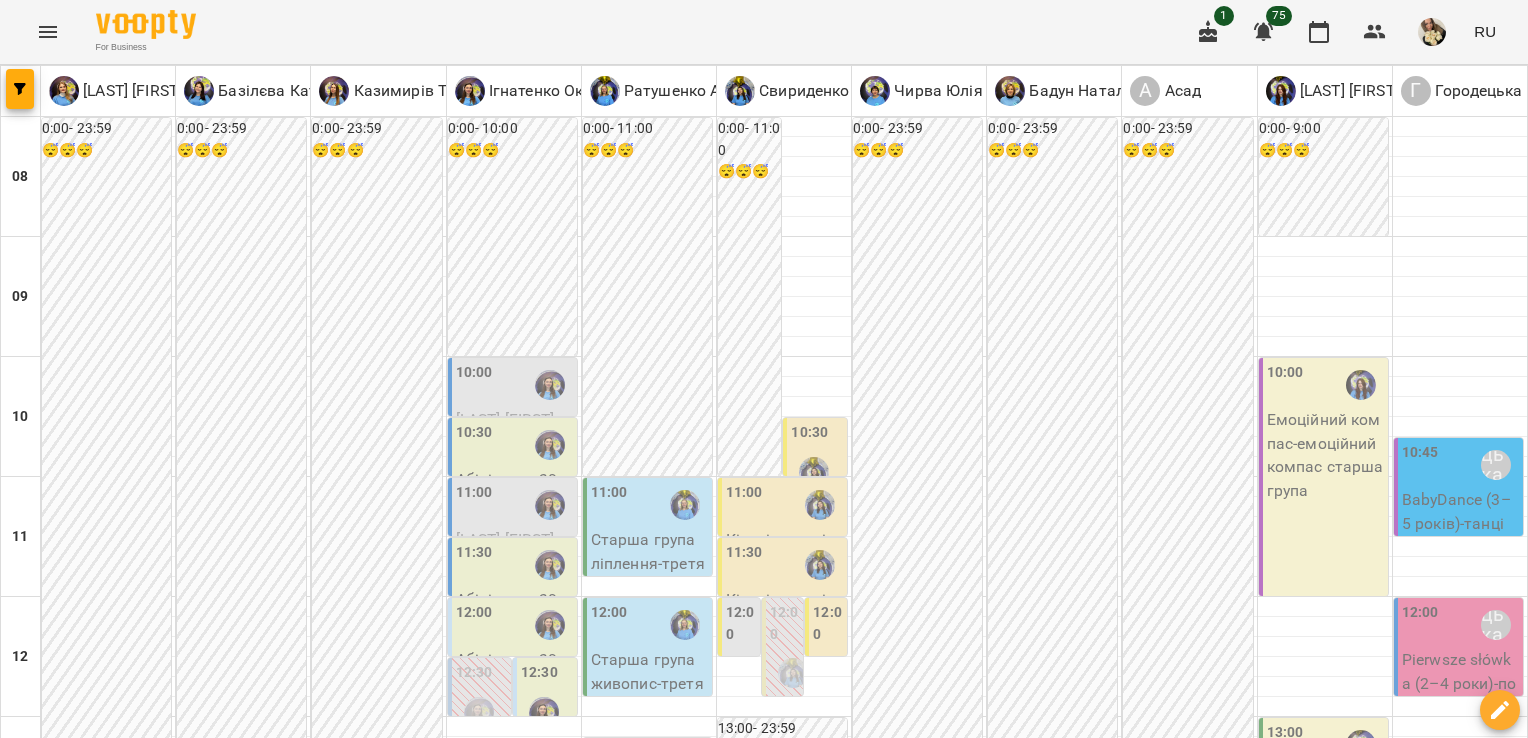 click on "04 авг." at bounding box center (38, 1722) 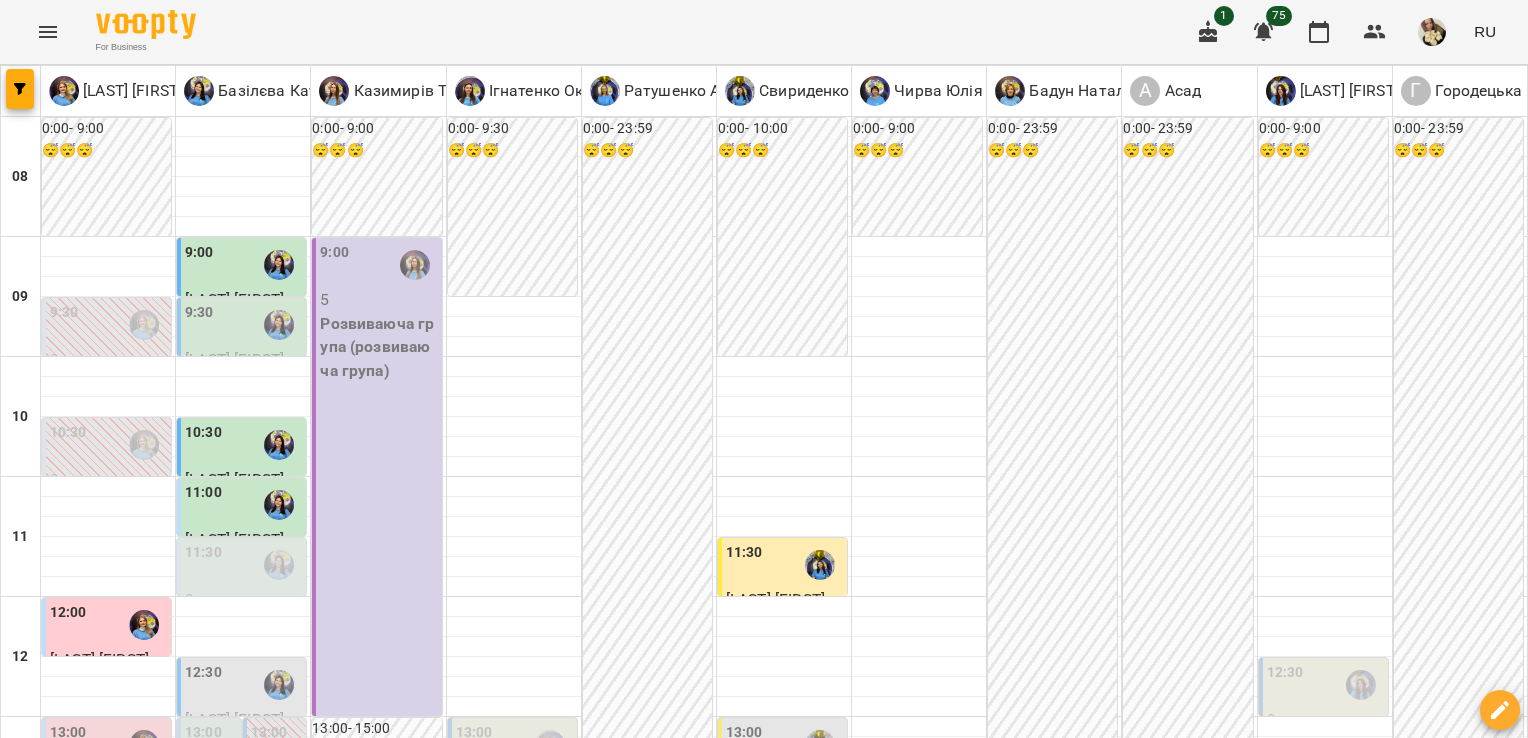 click 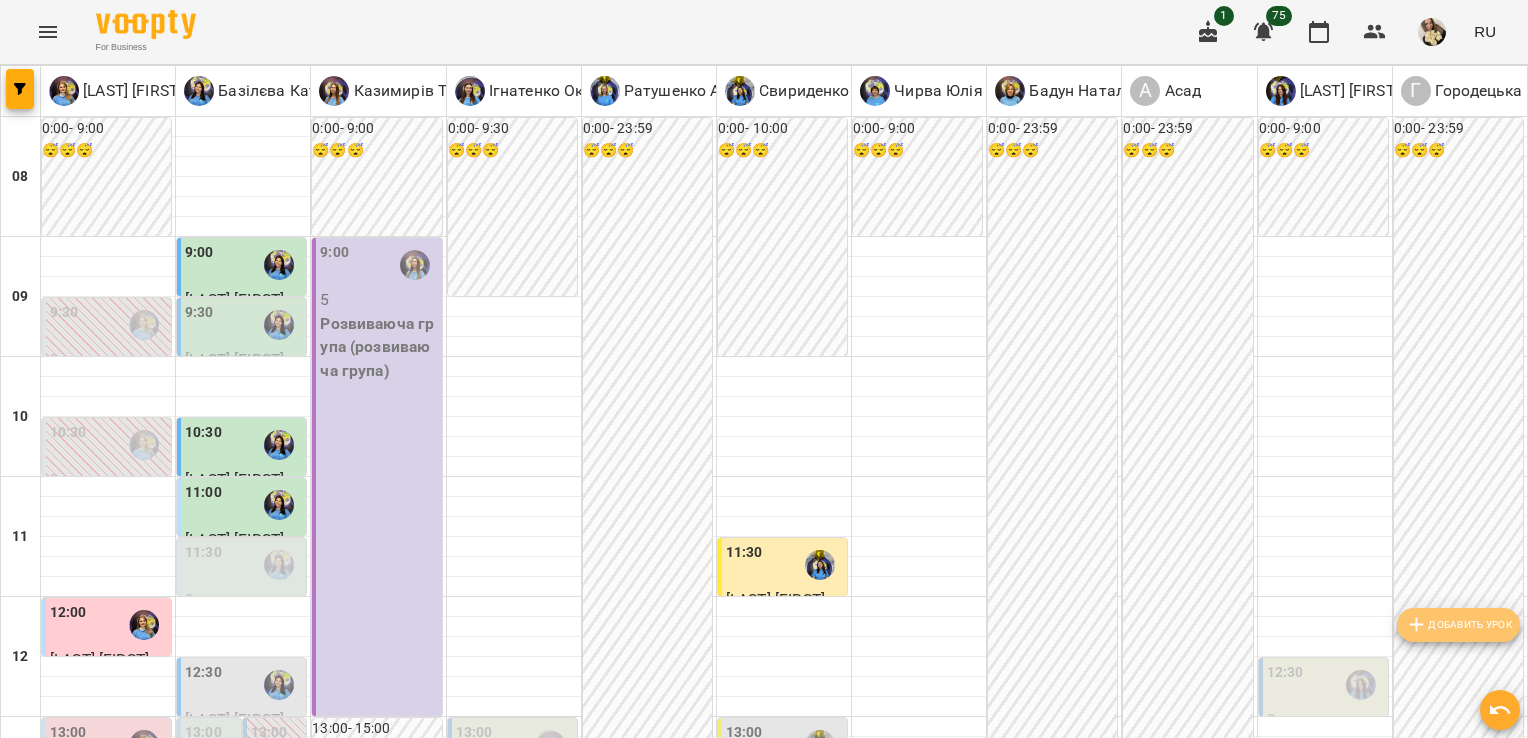 click on "Добавить урок" at bounding box center [1458, 625] 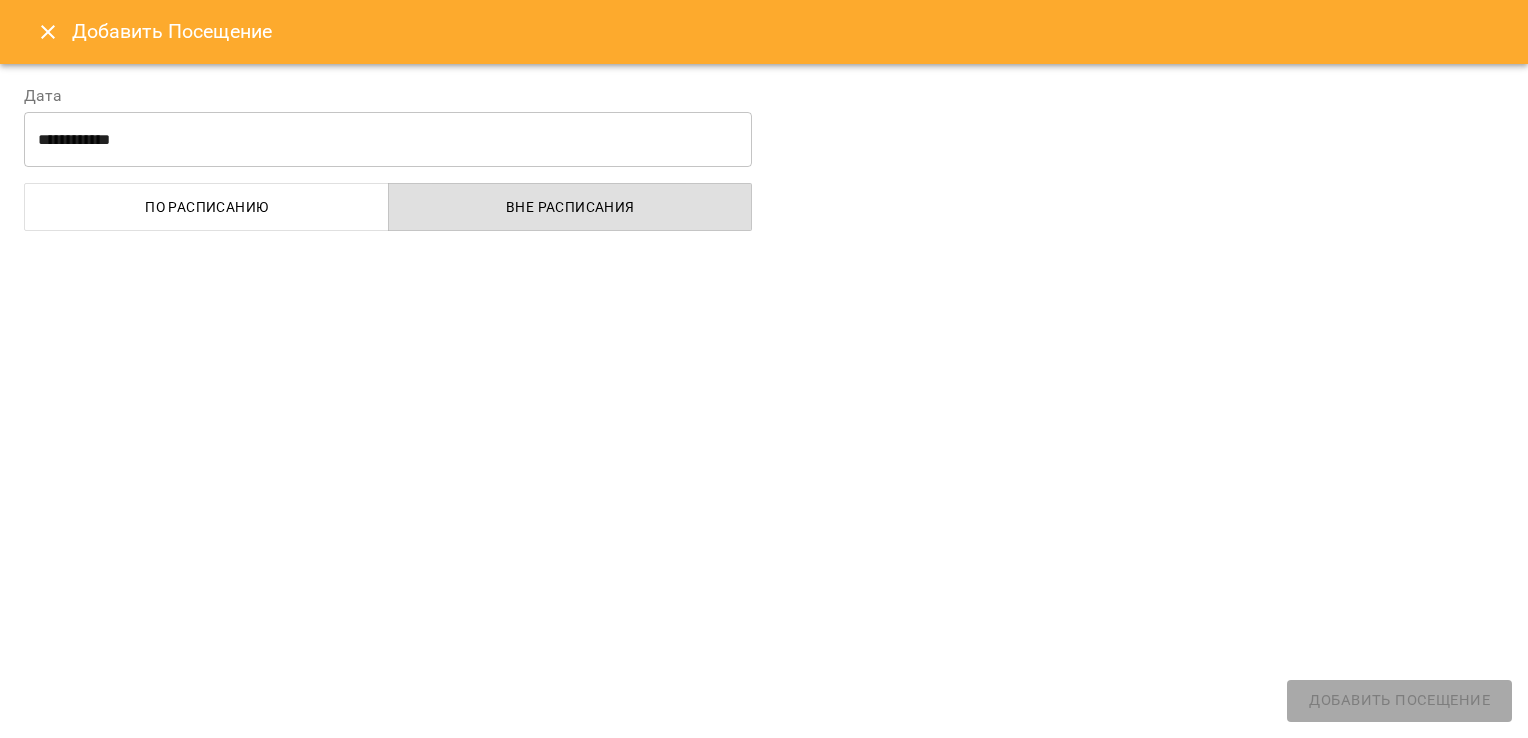 select 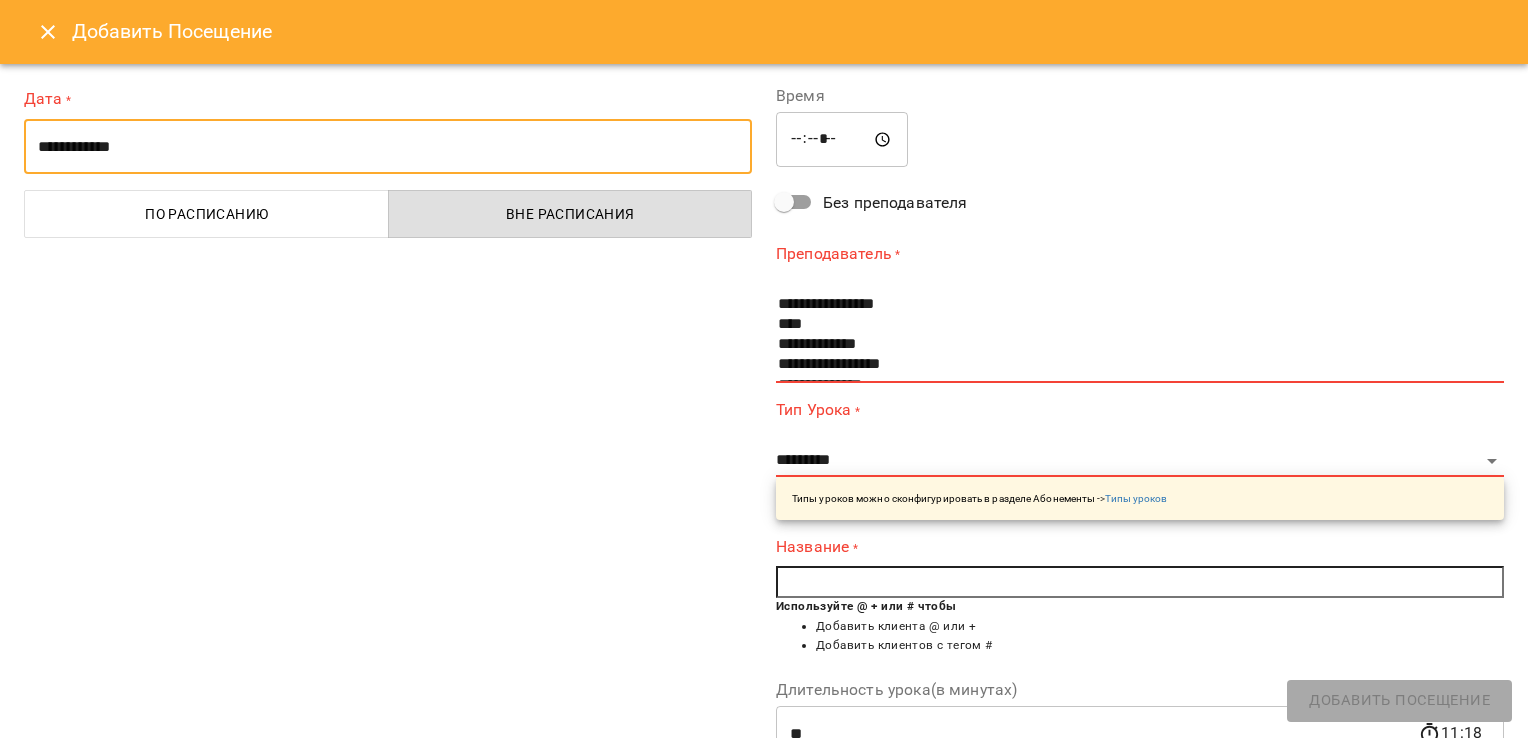 click on "**********" at bounding box center [388, 147] 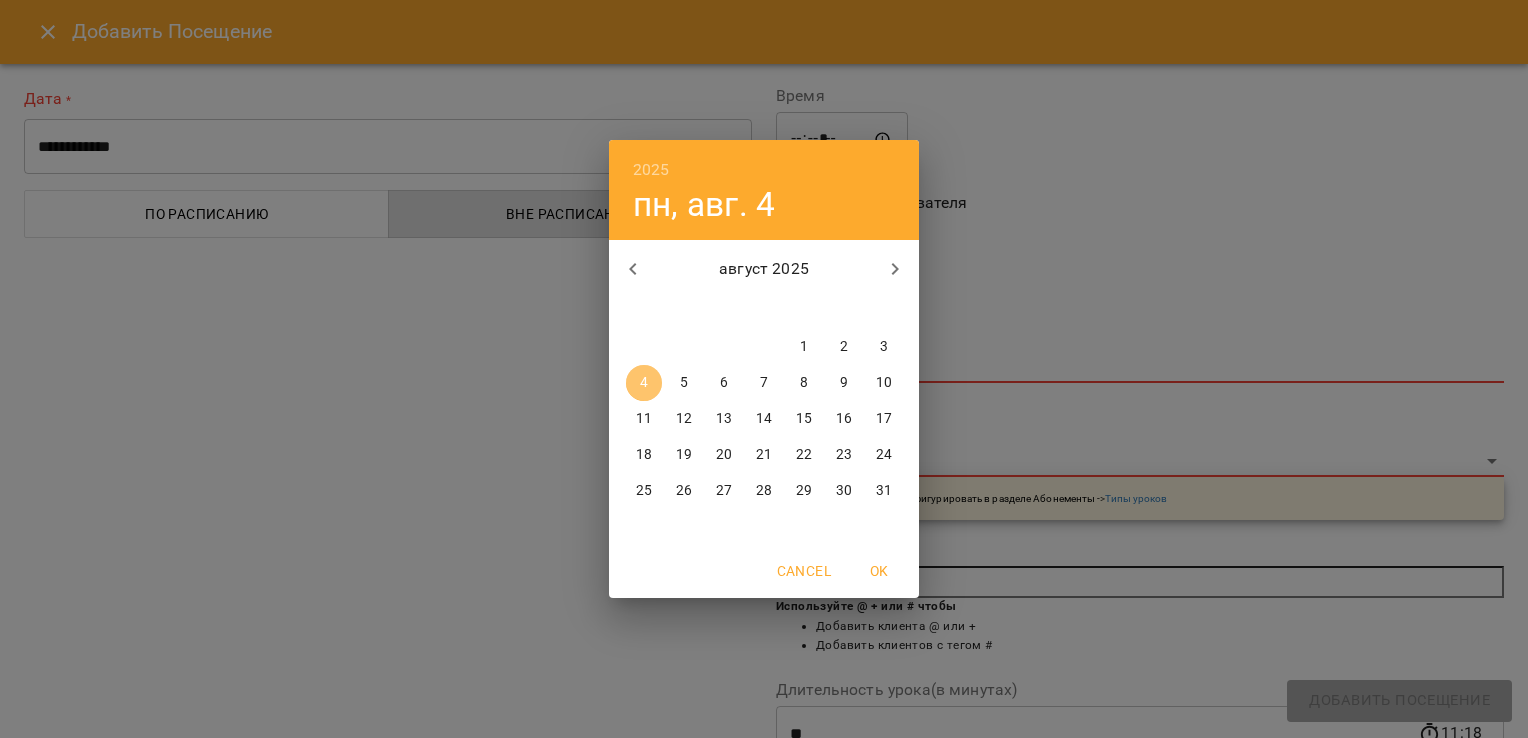 click on "4" at bounding box center [644, 383] 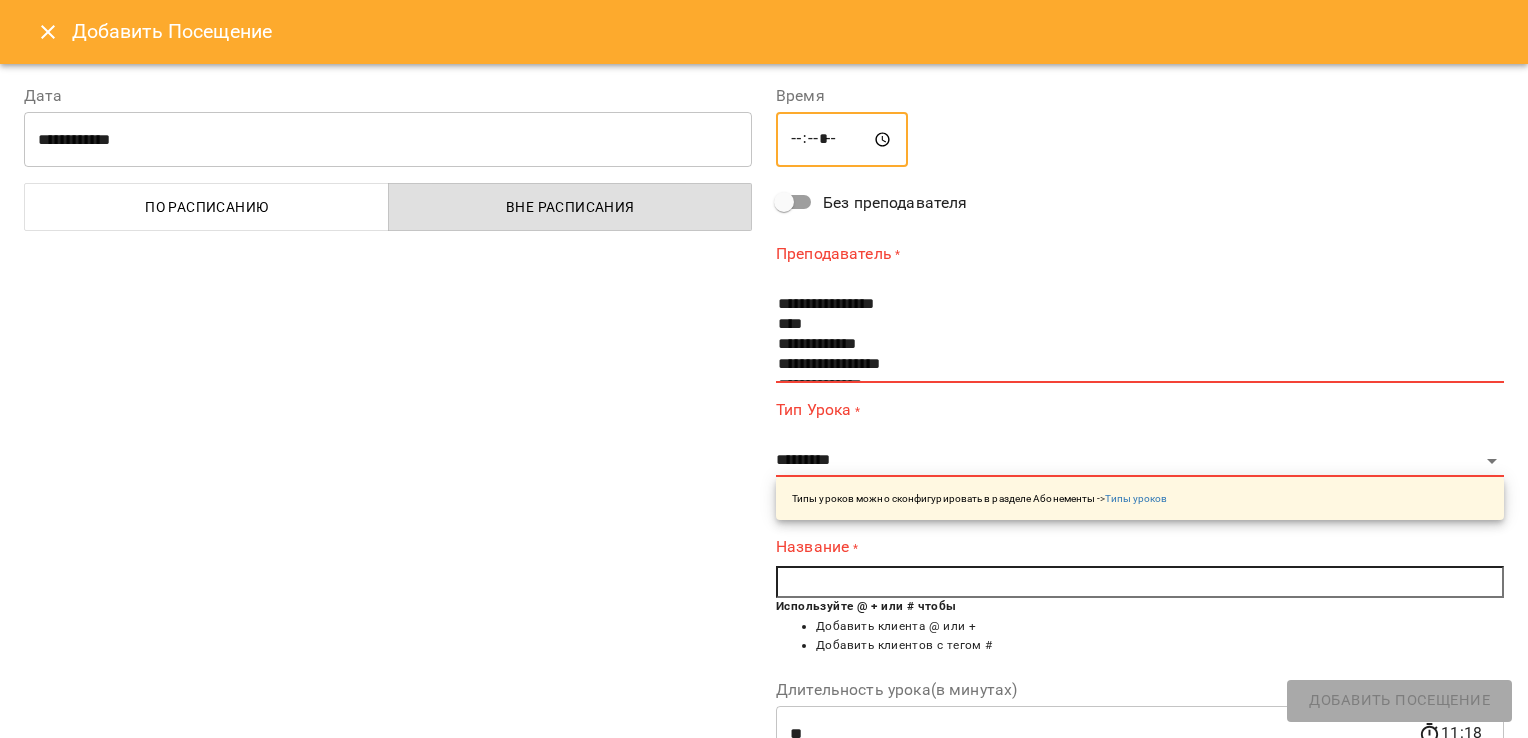 click on "*****" at bounding box center (842, 140) 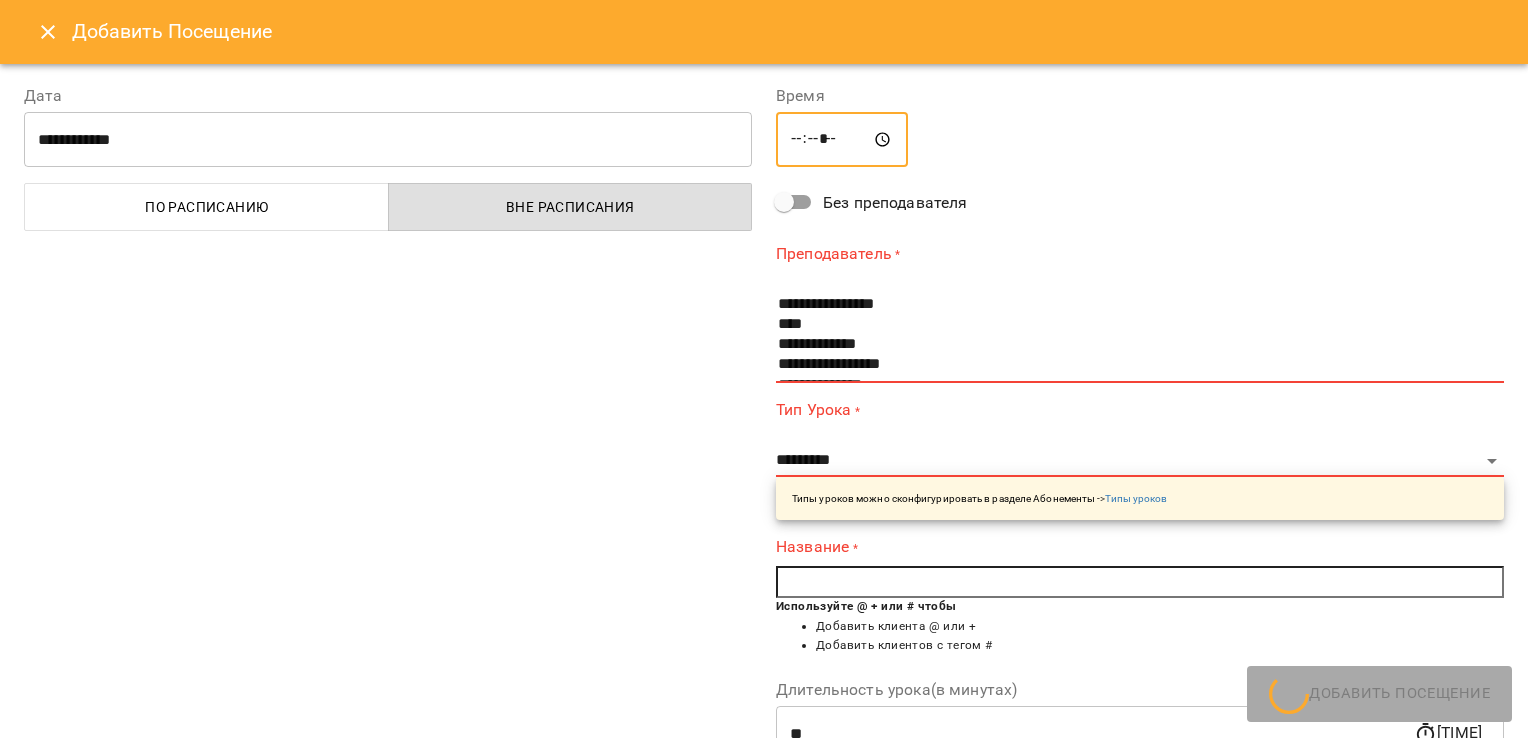 type on "*****" 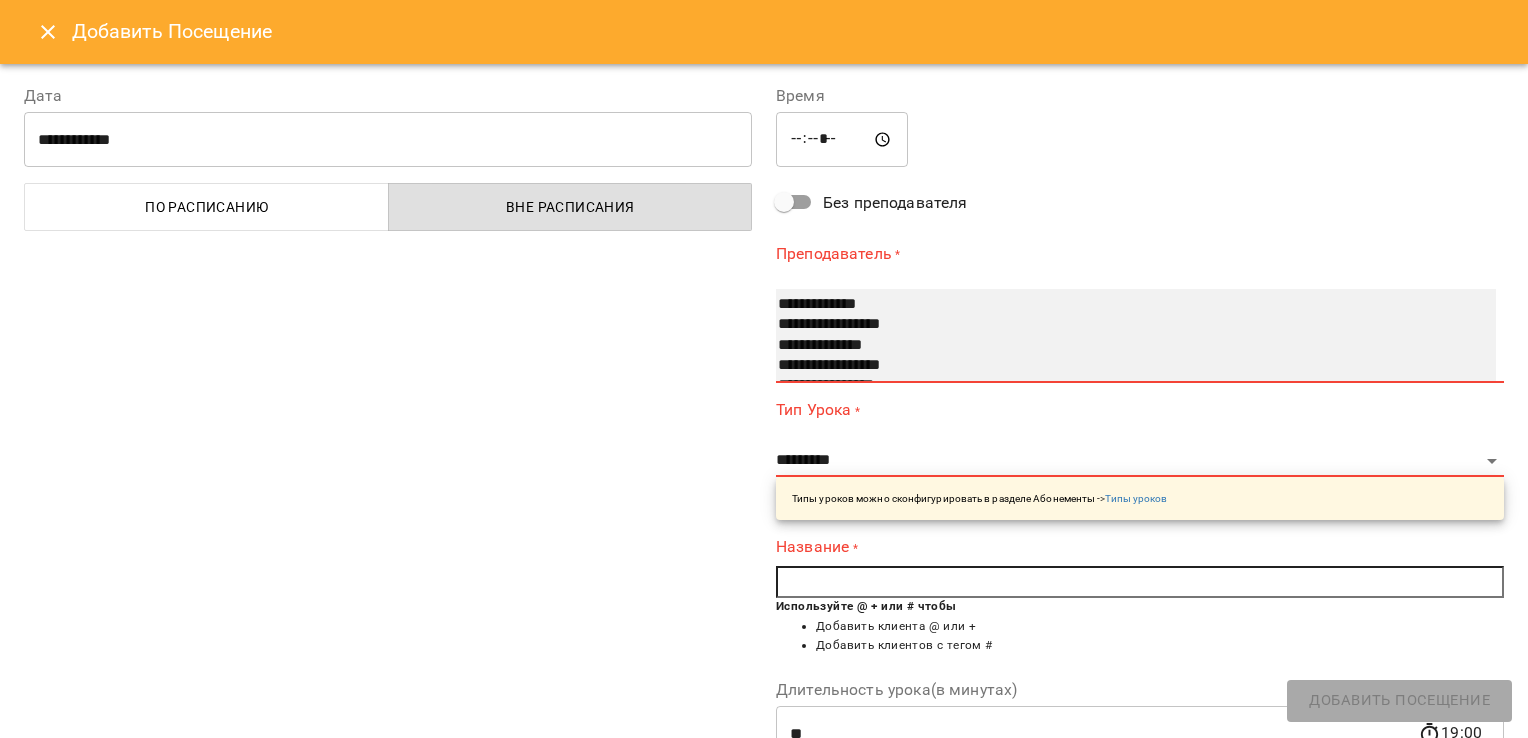 scroll, scrollTop: 80, scrollLeft: 0, axis: vertical 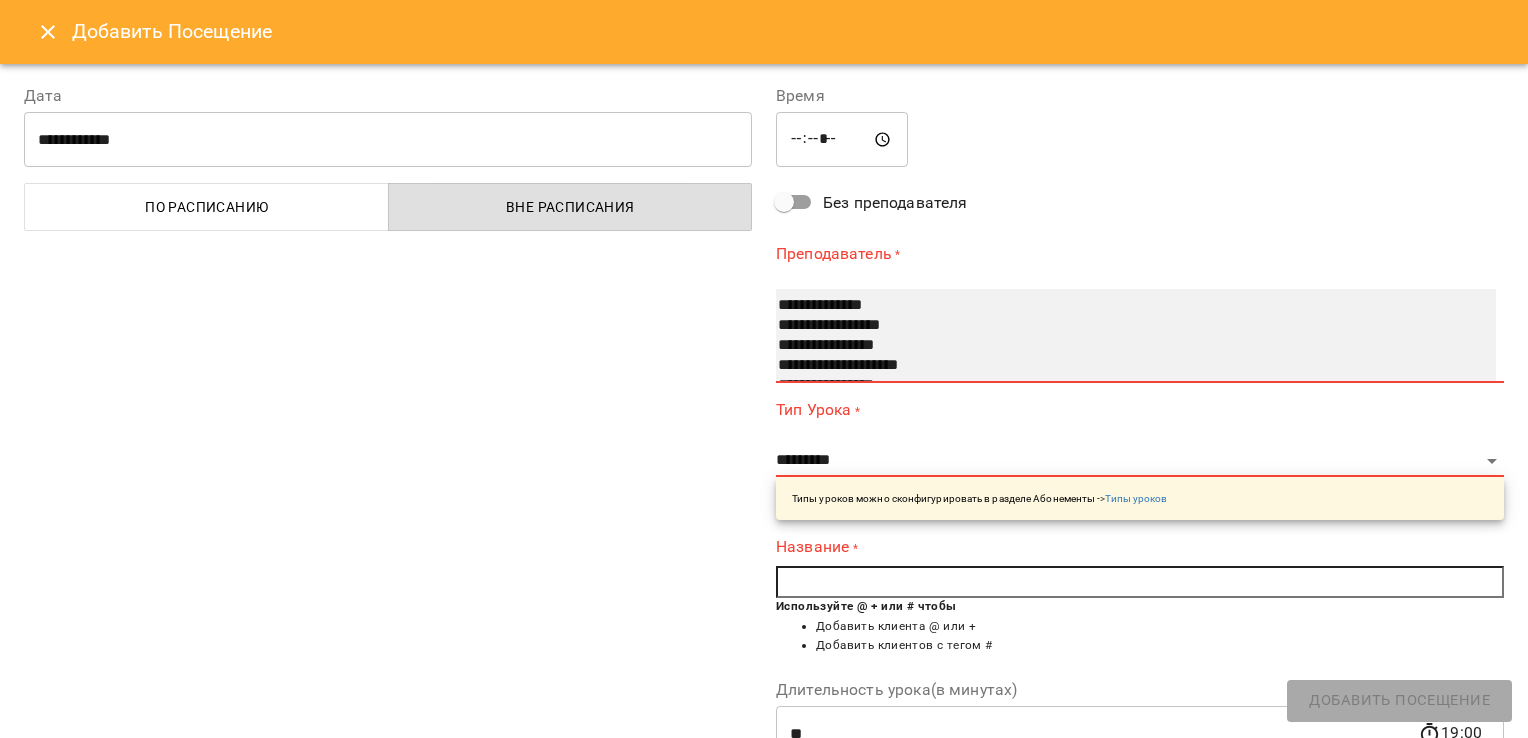 select on "**********" 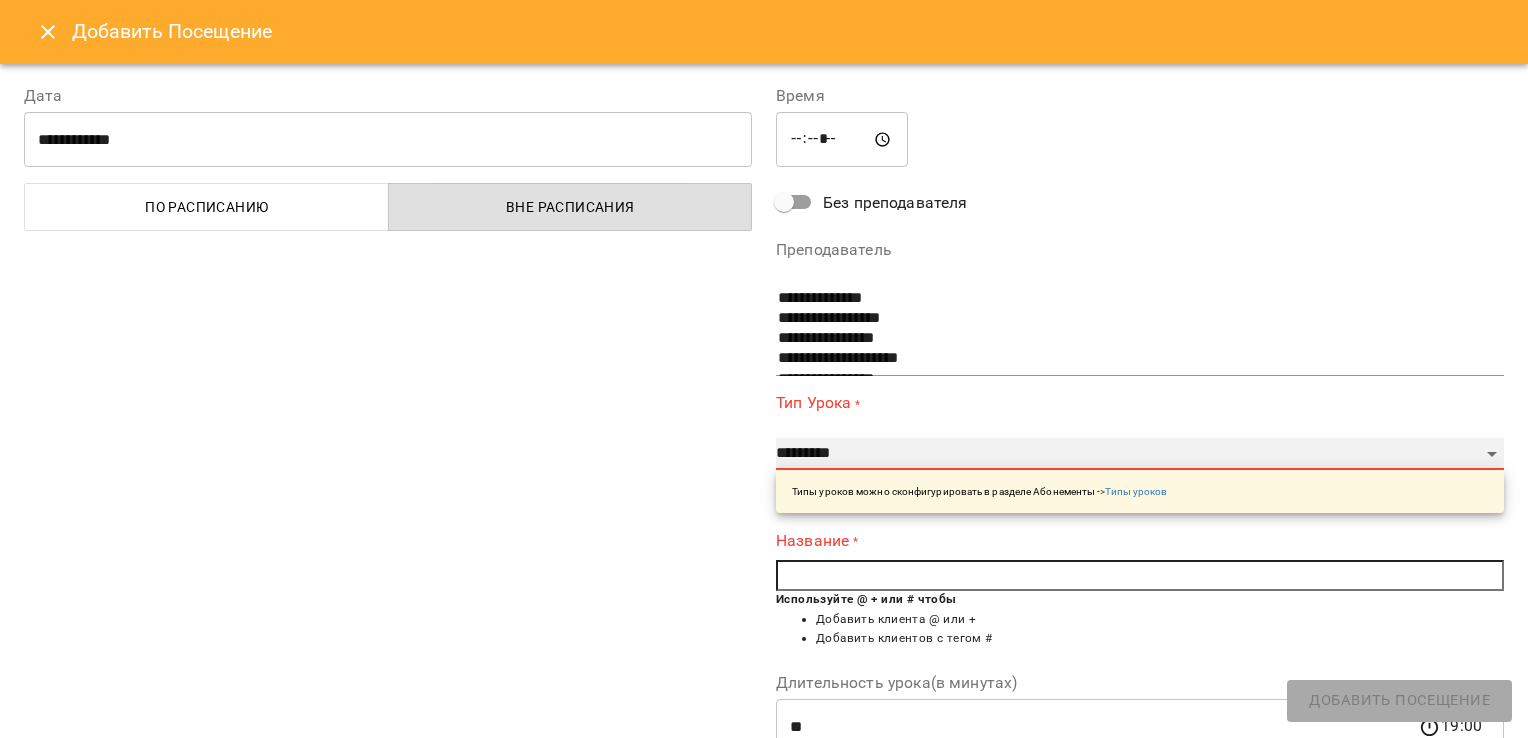 click on "**********" at bounding box center [1140, 454] 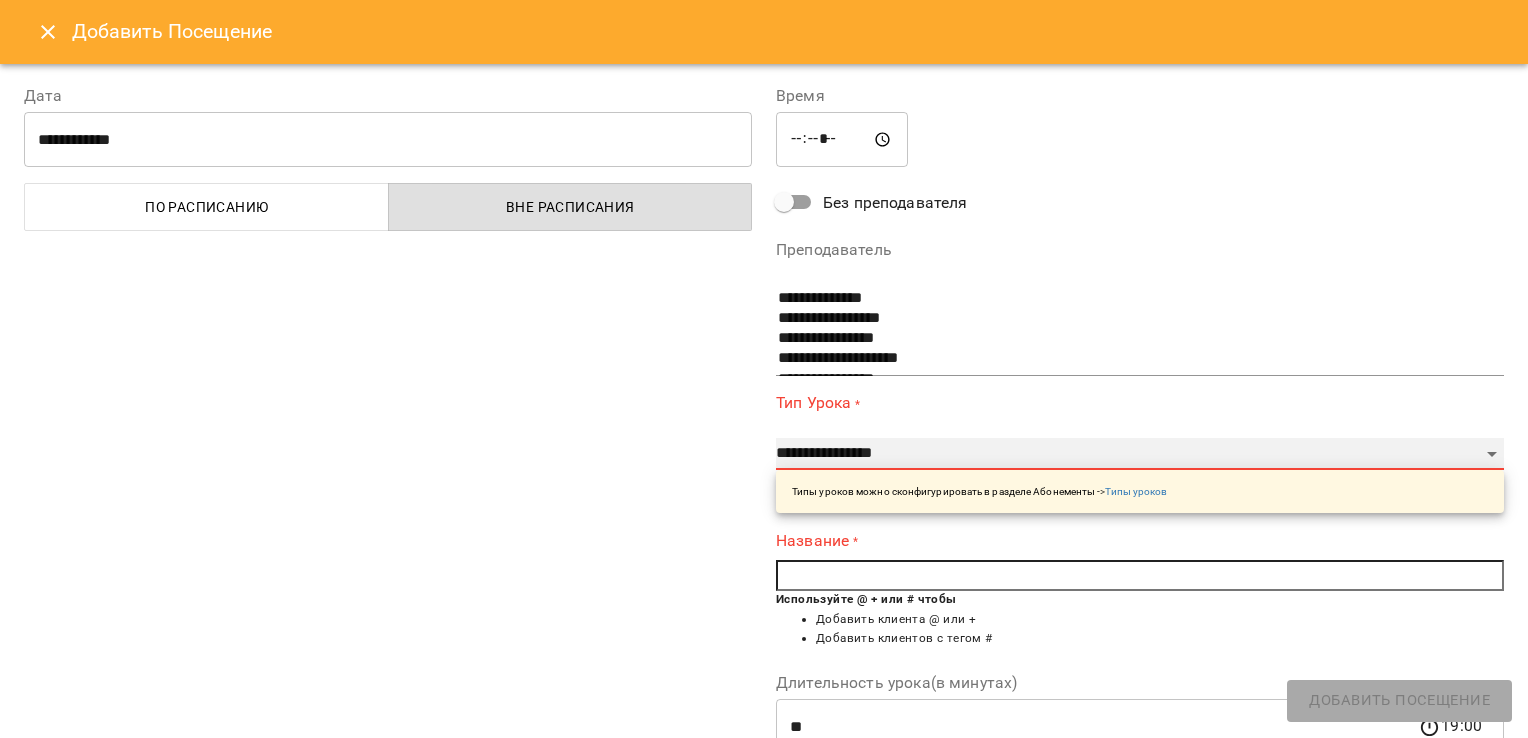 click on "**********" at bounding box center [1140, 454] 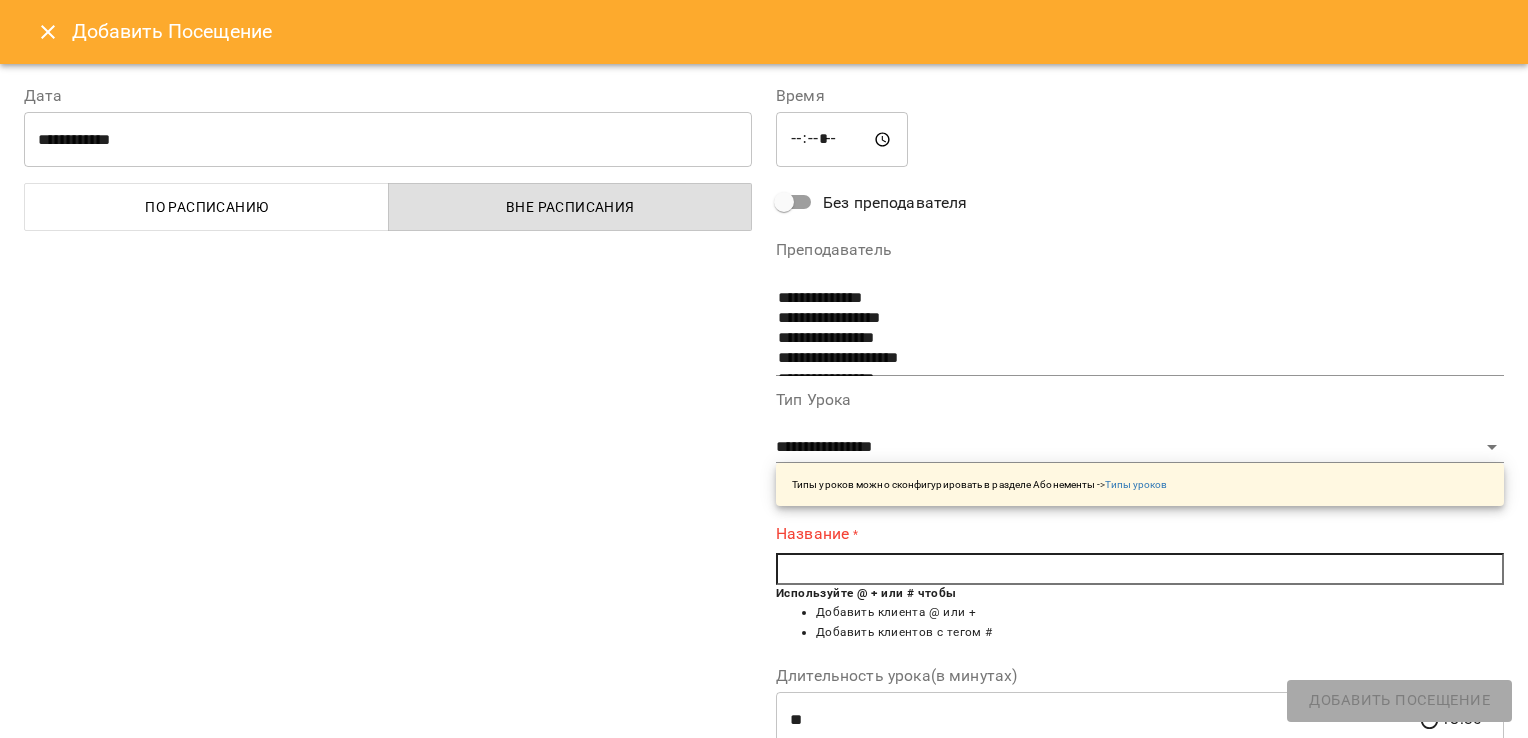 click at bounding box center (1140, 569) 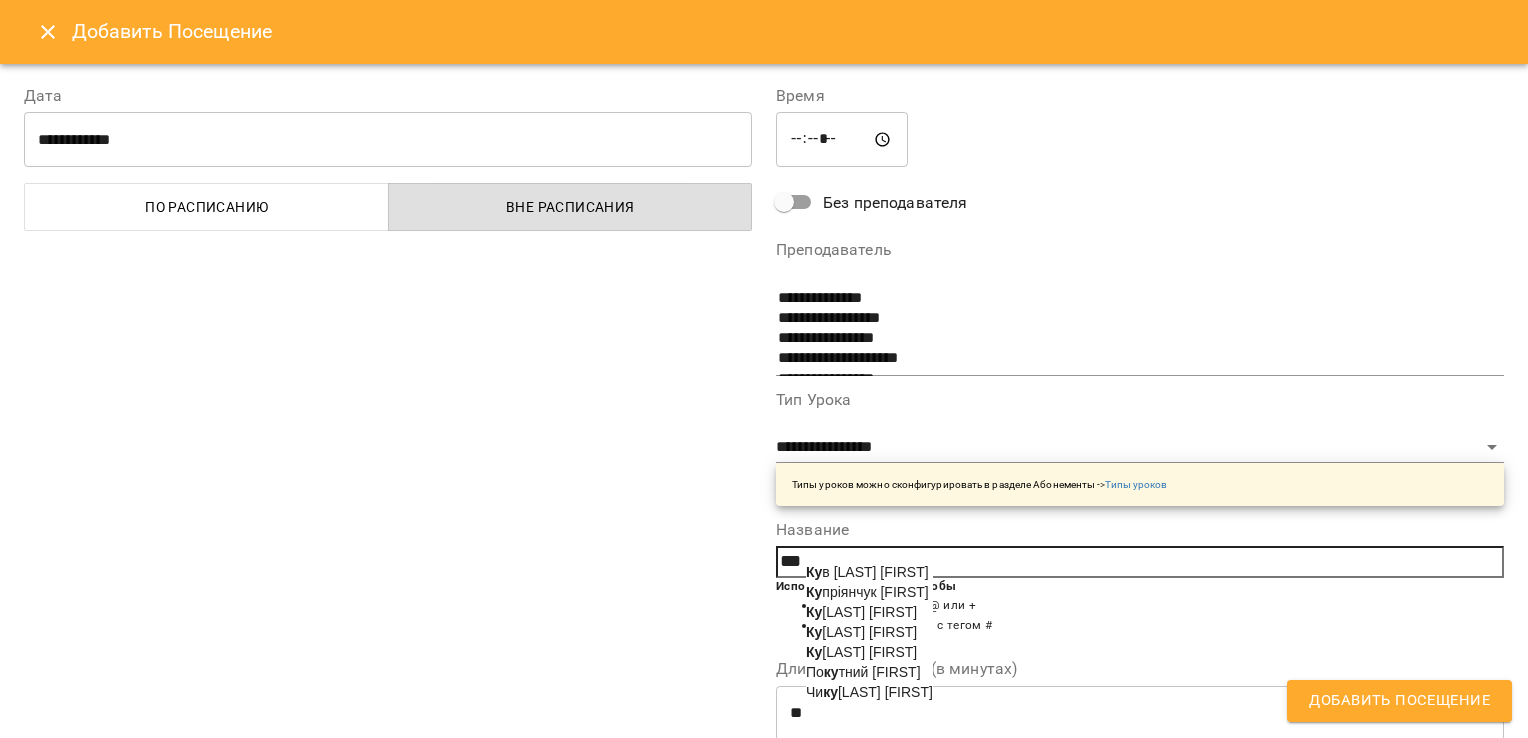 click on "Ку рятник Тимофій" at bounding box center [861, 612] 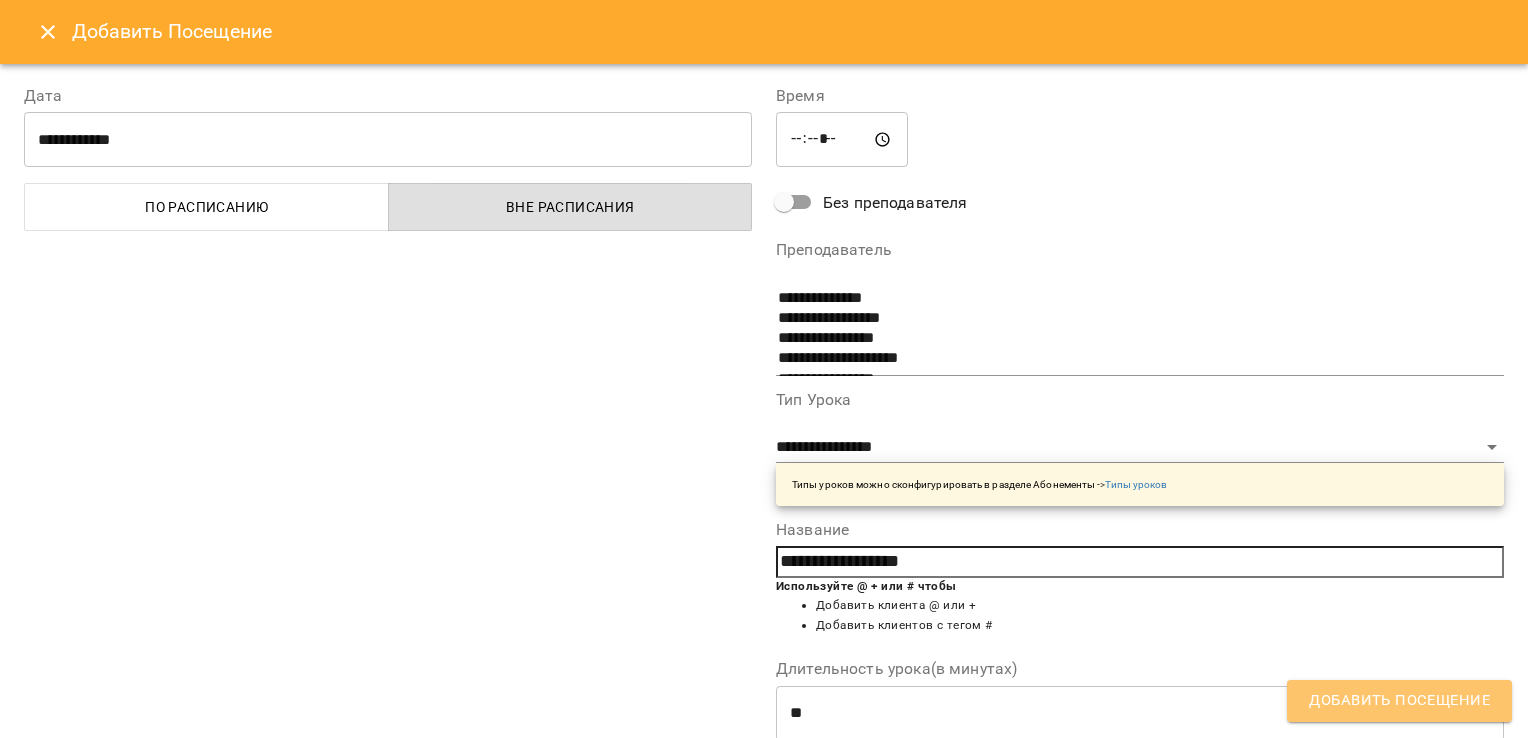 click on "Добавить Посещение" at bounding box center (1399, 701) 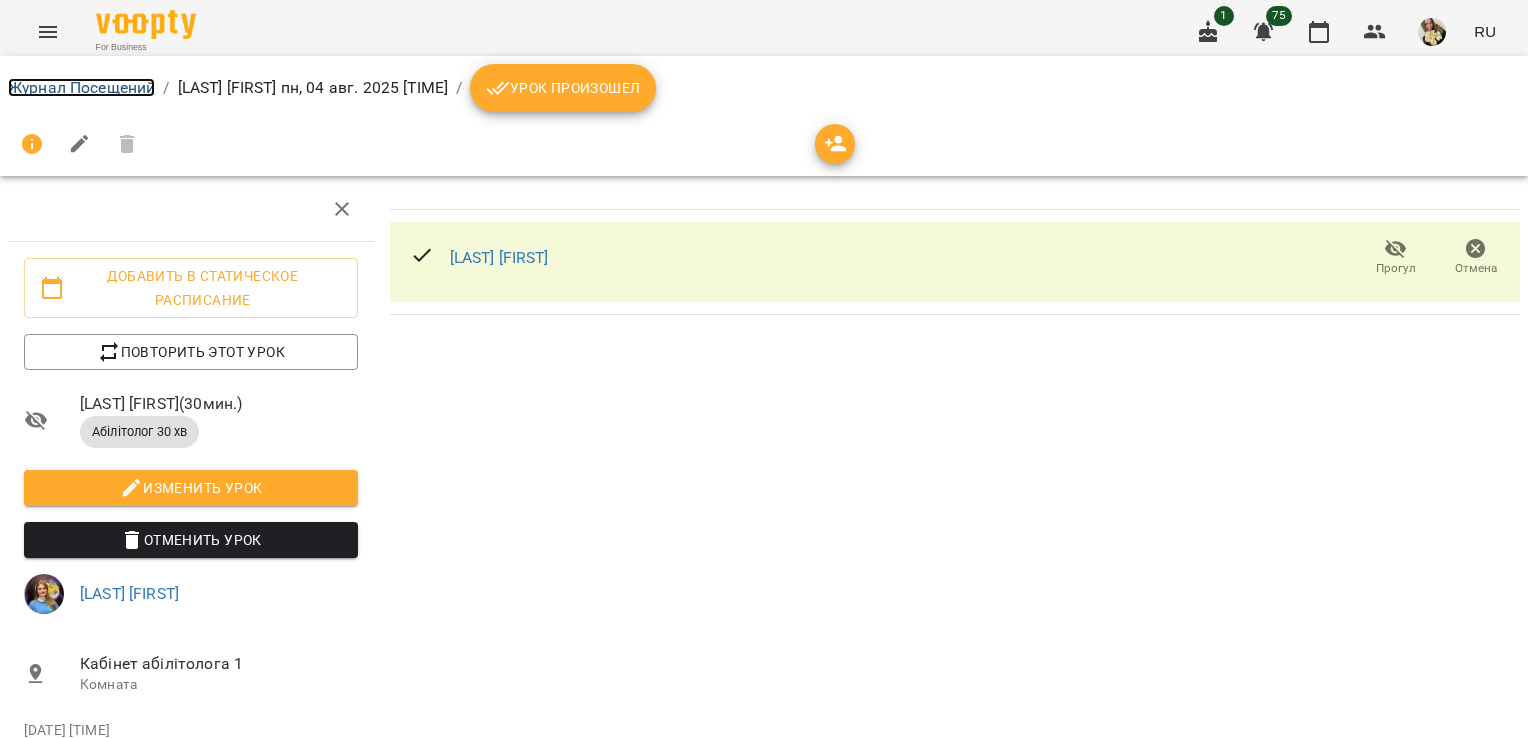 click on "Журнал Посещений" at bounding box center [81, 87] 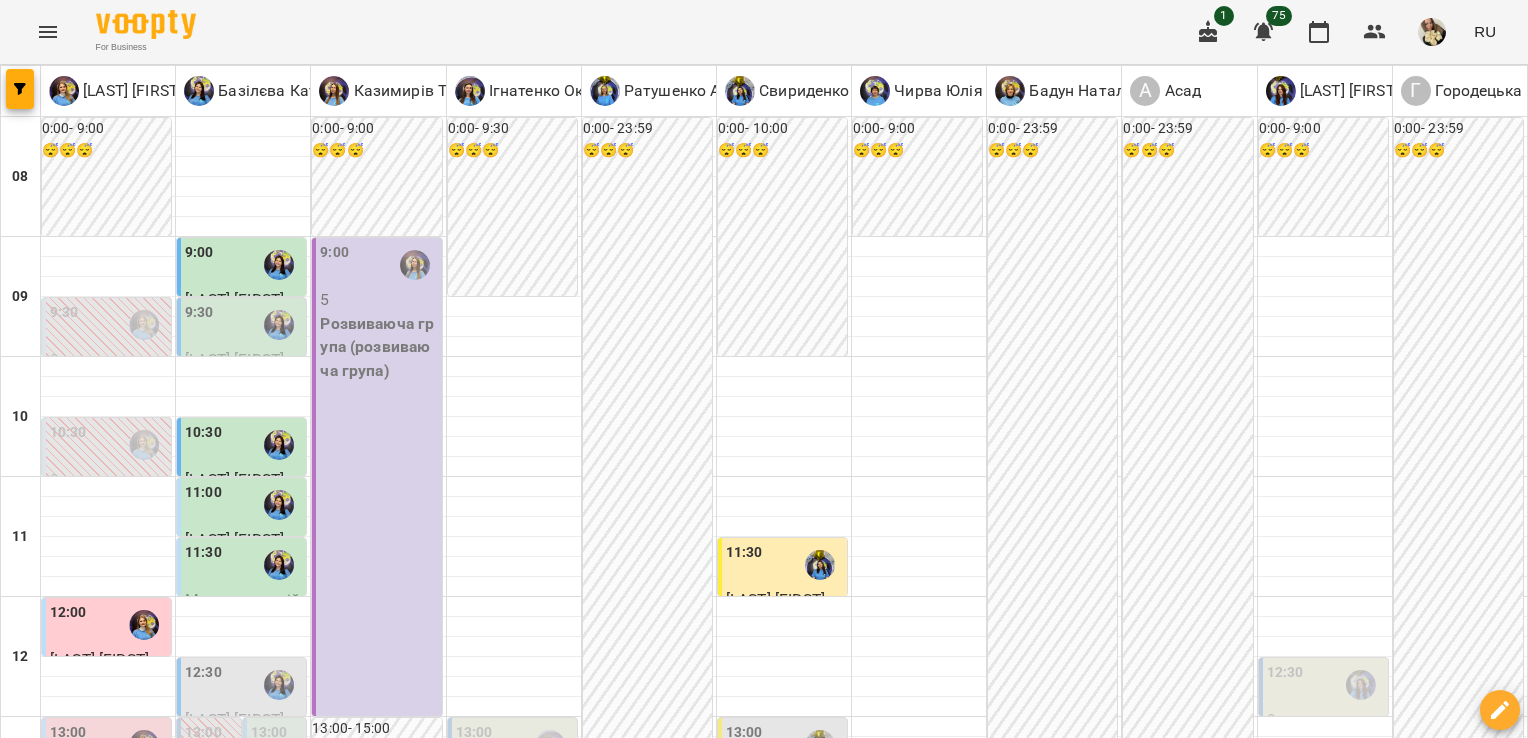 scroll, scrollTop: 944, scrollLeft: 0, axis: vertical 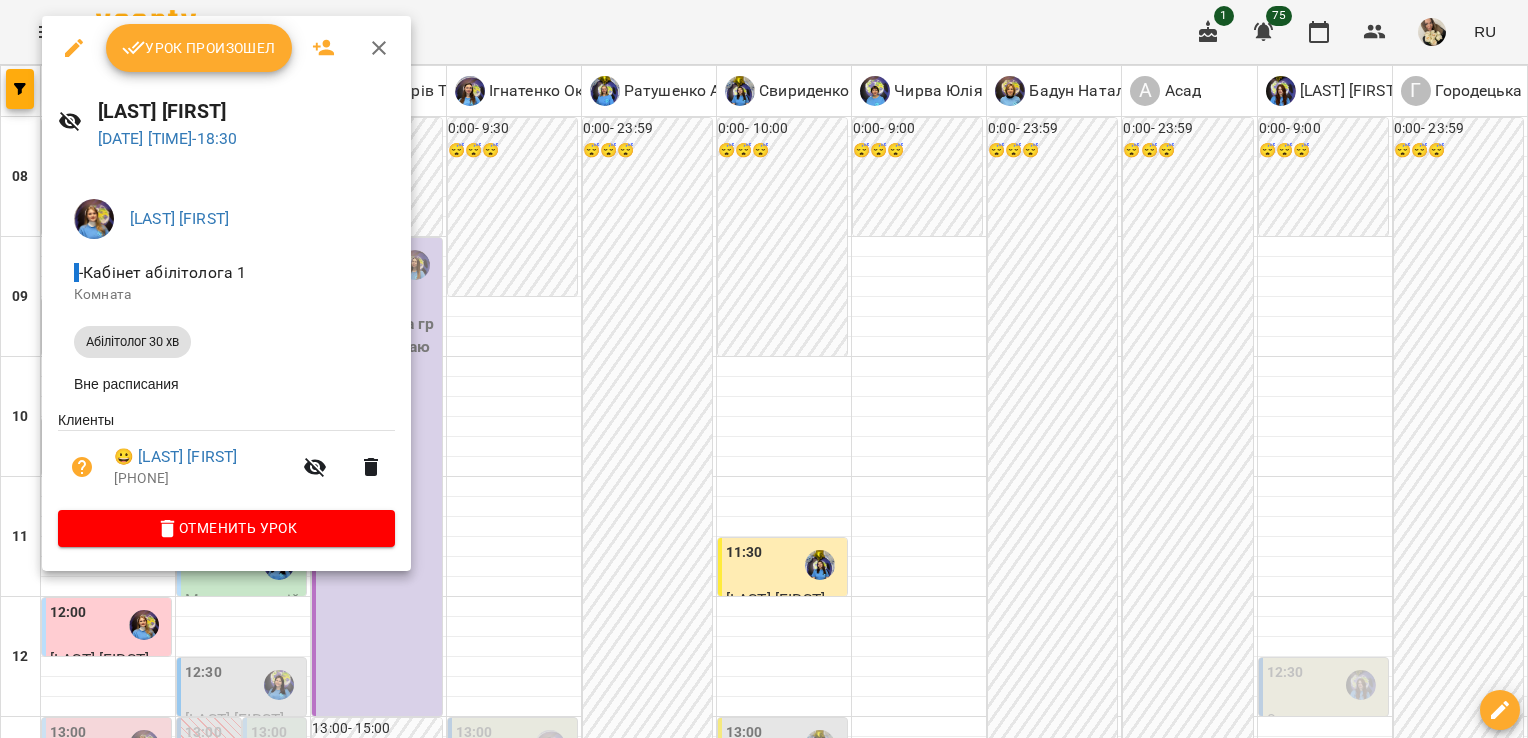 click at bounding box center [764, 369] 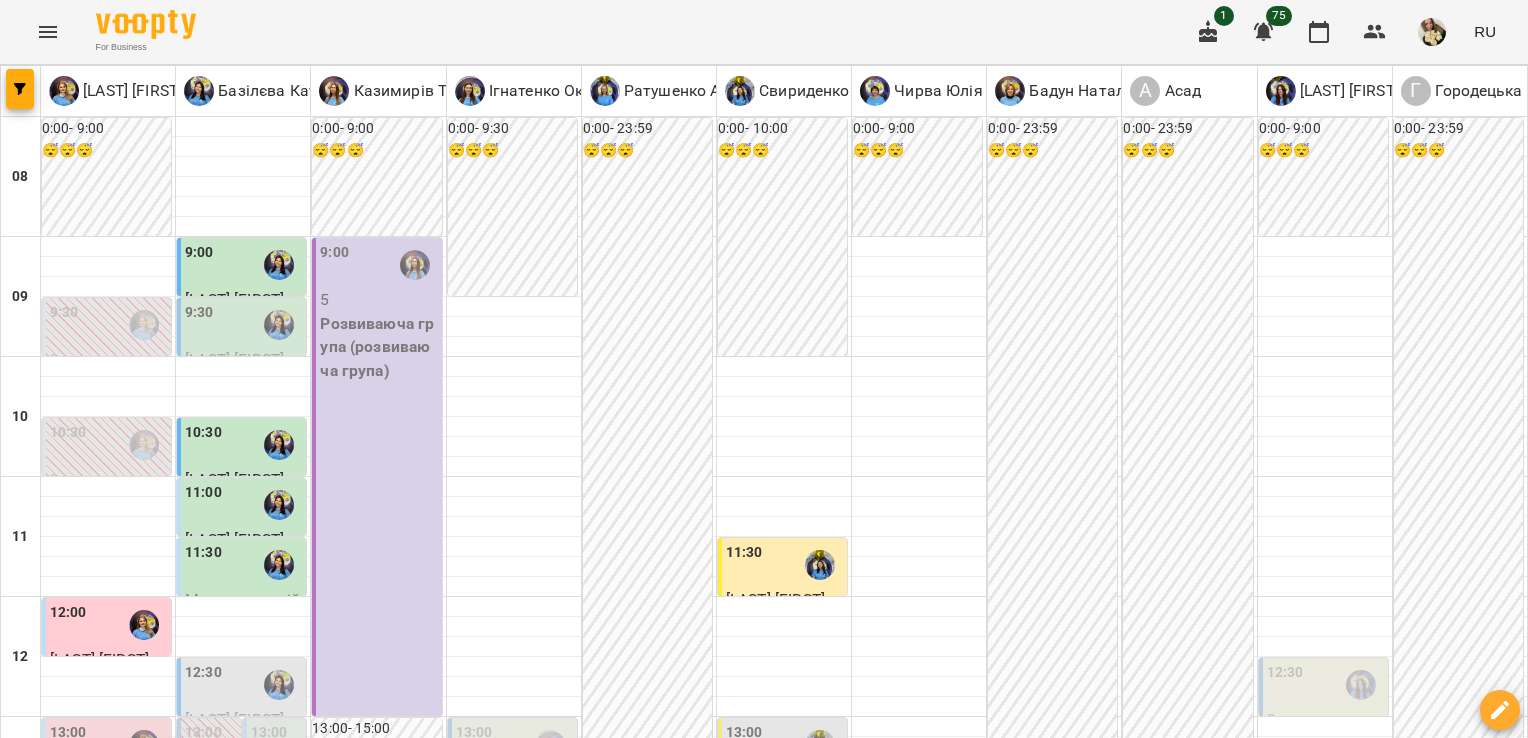click on "вт 05 авг." at bounding box center [432, 1709] 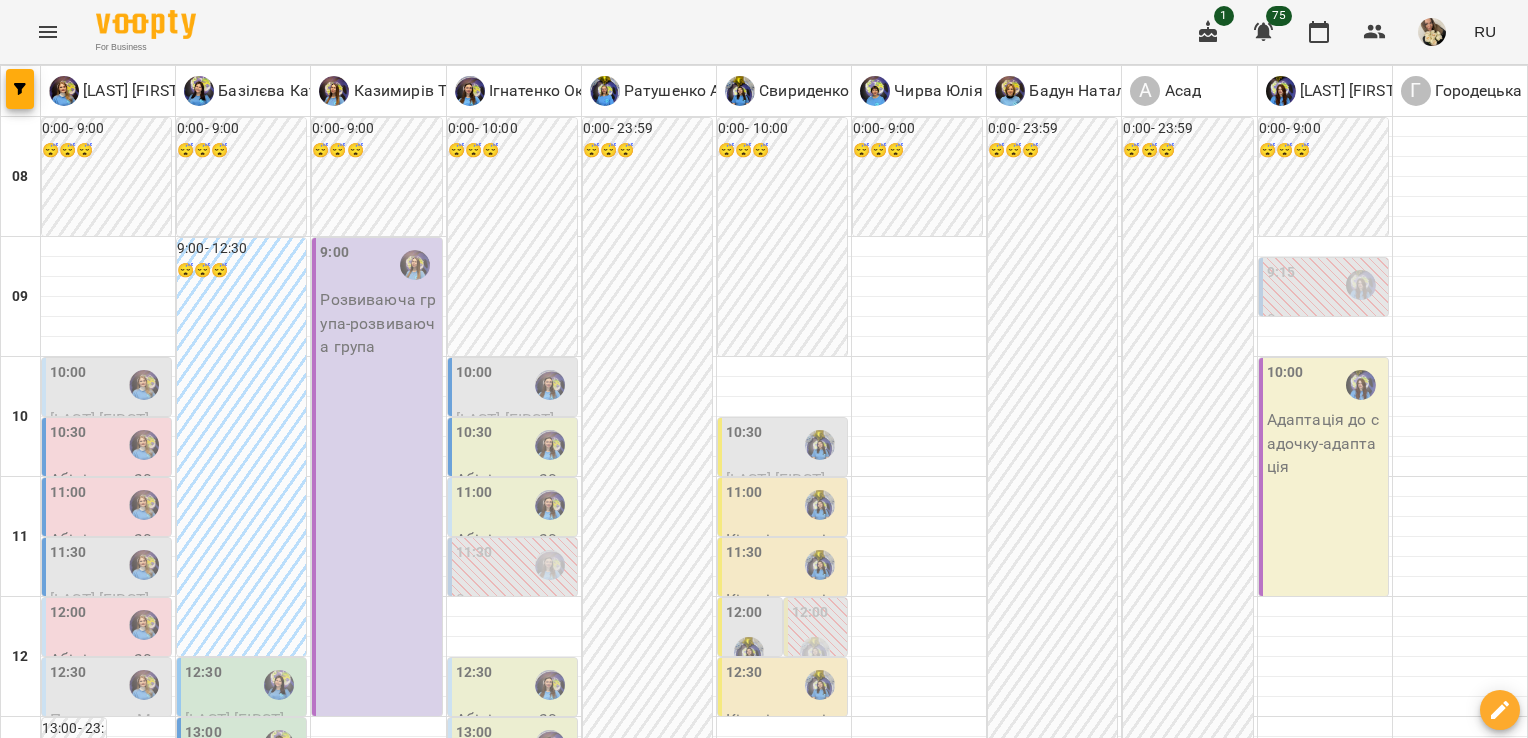 scroll, scrollTop: 944, scrollLeft: 0, axis: vertical 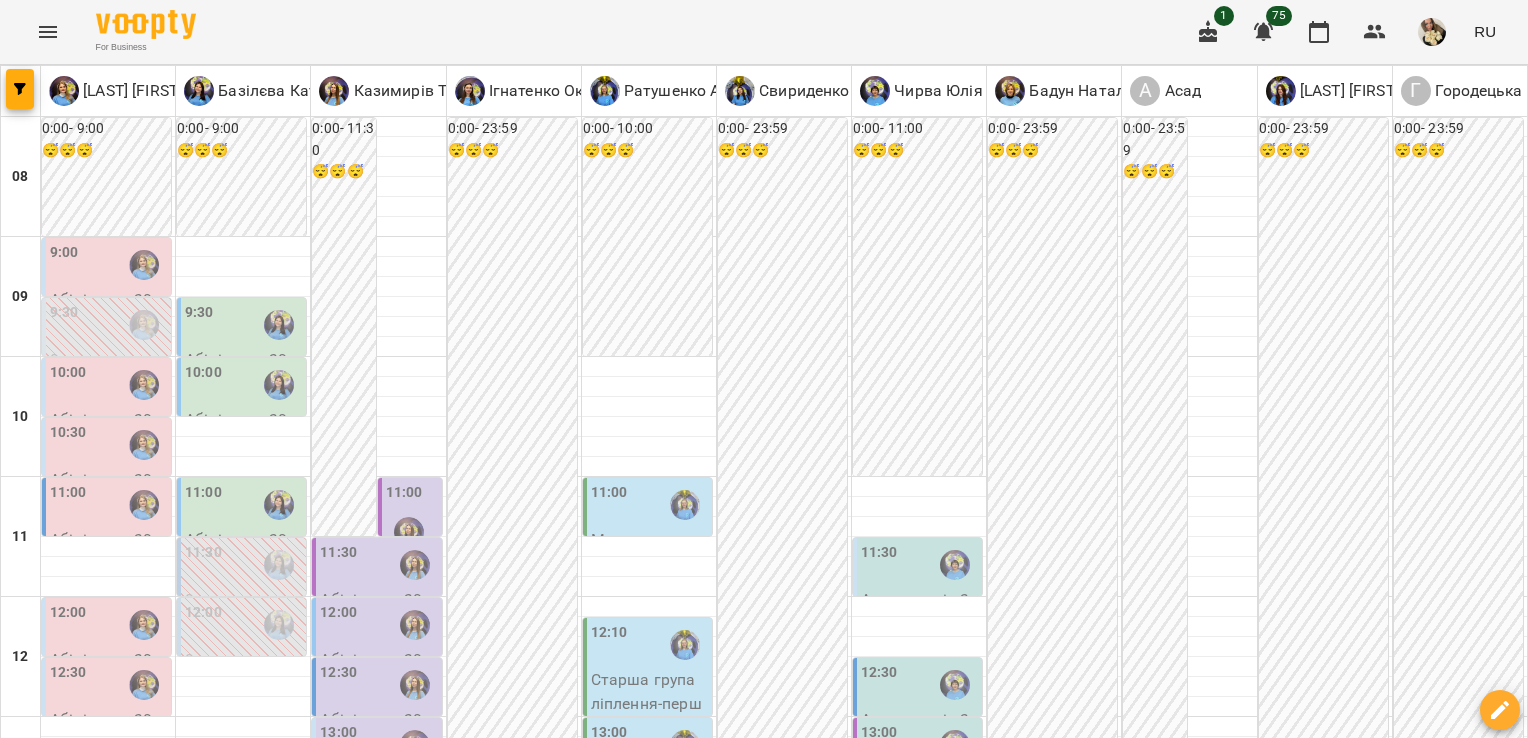 click on "10 авг." at bounding box center (1491, 1722) 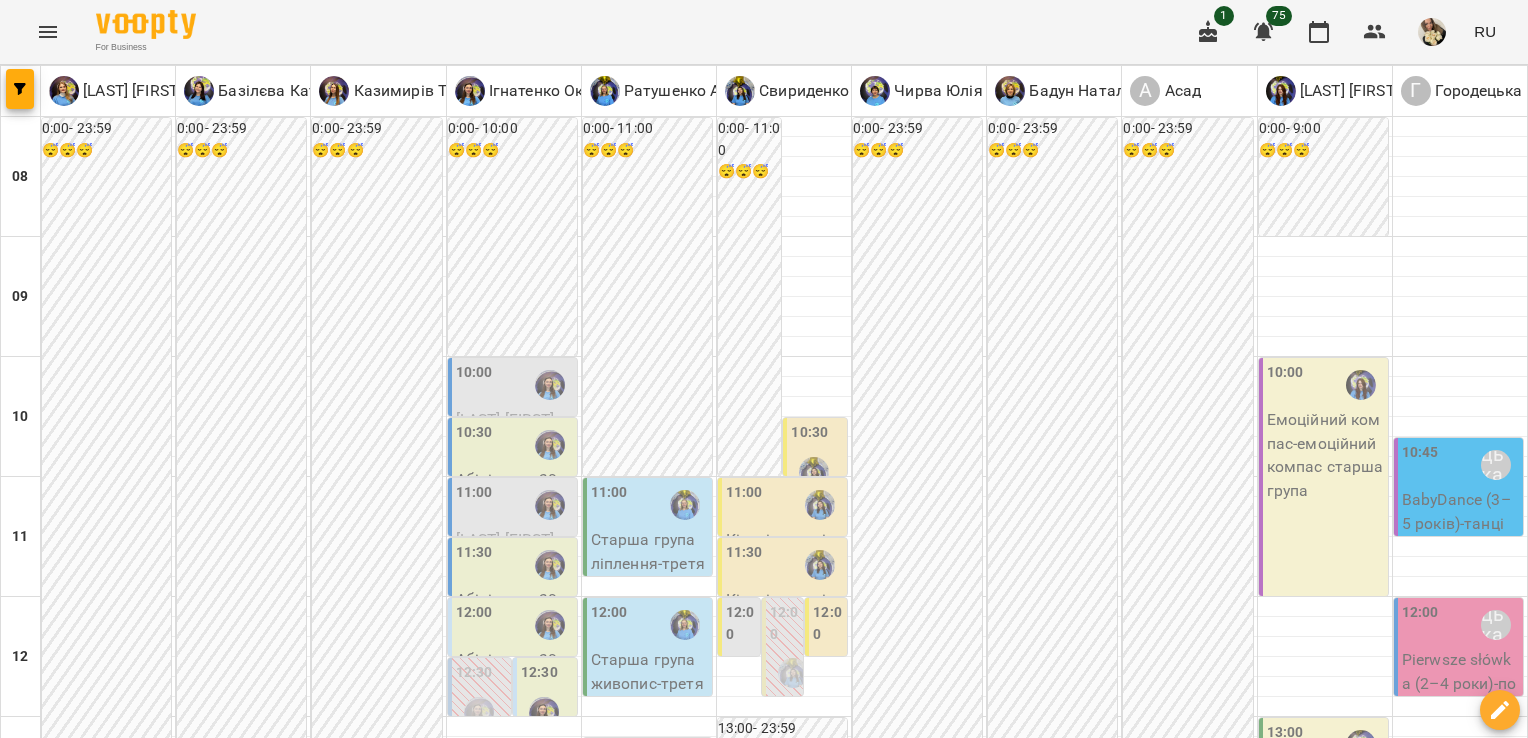 scroll, scrollTop: 472, scrollLeft: 0, axis: vertical 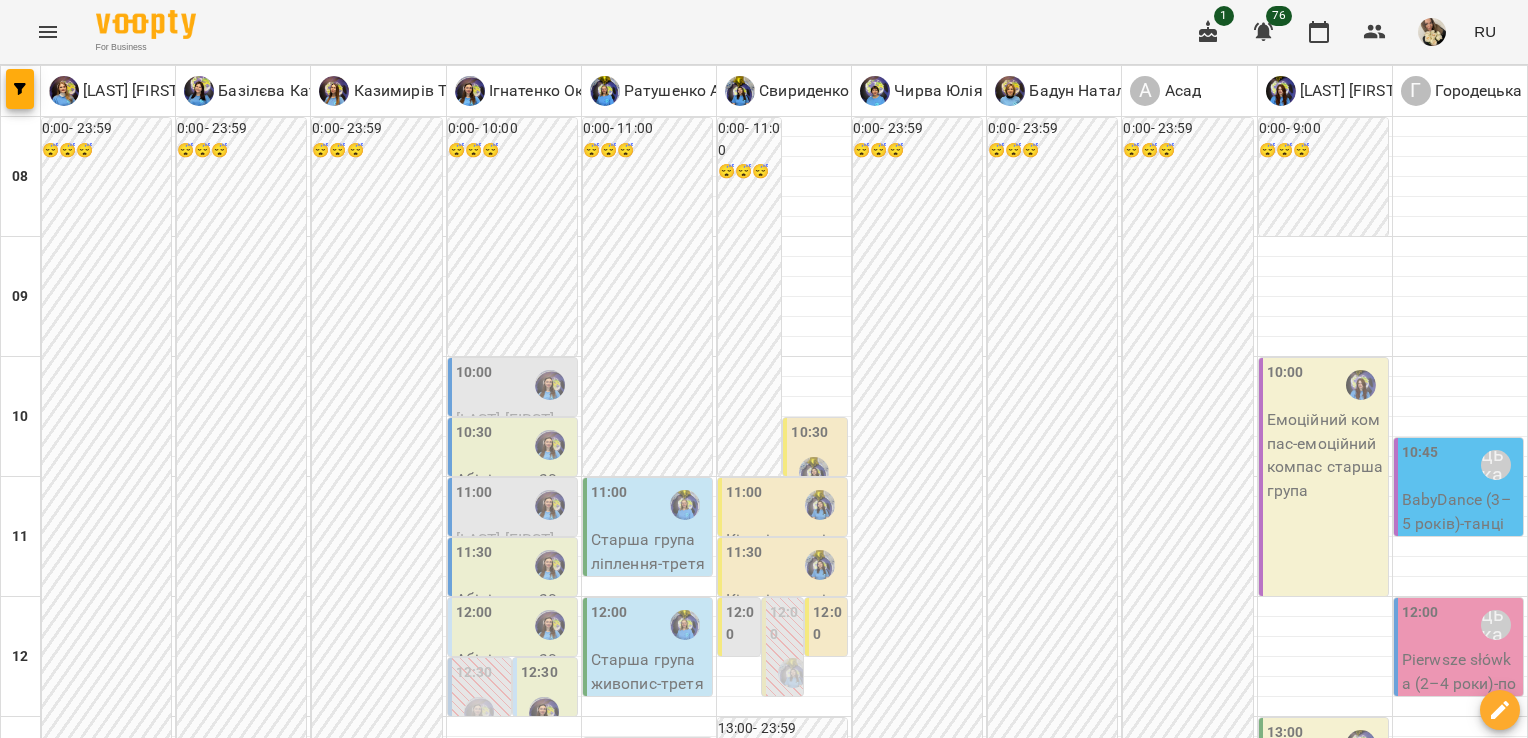click on "пн 04 авг." at bounding box center [38, 1709] 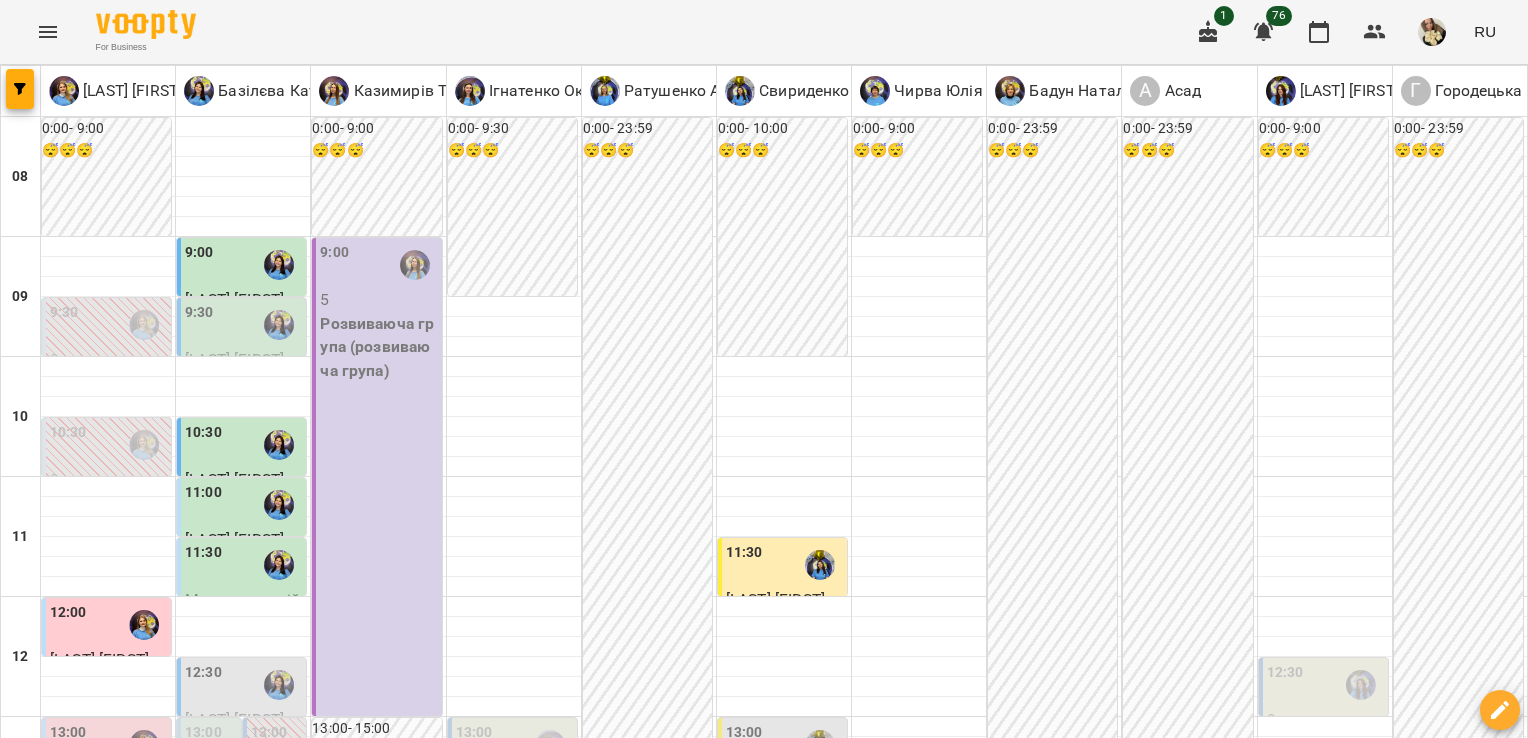 scroll, scrollTop: 472, scrollLeft: 0, axis: vertical 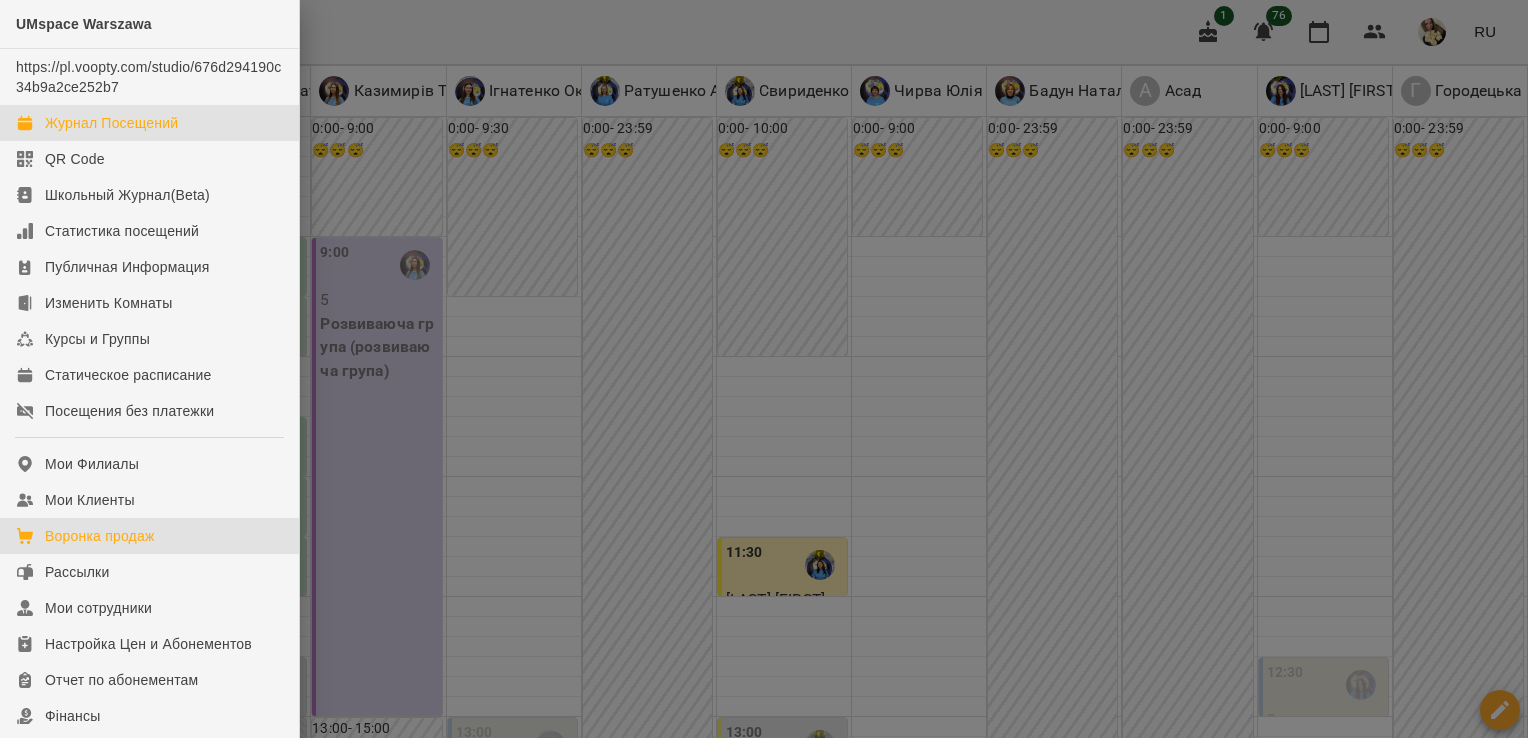 click on "Воронка продаж" at bounding box center [100, 536] 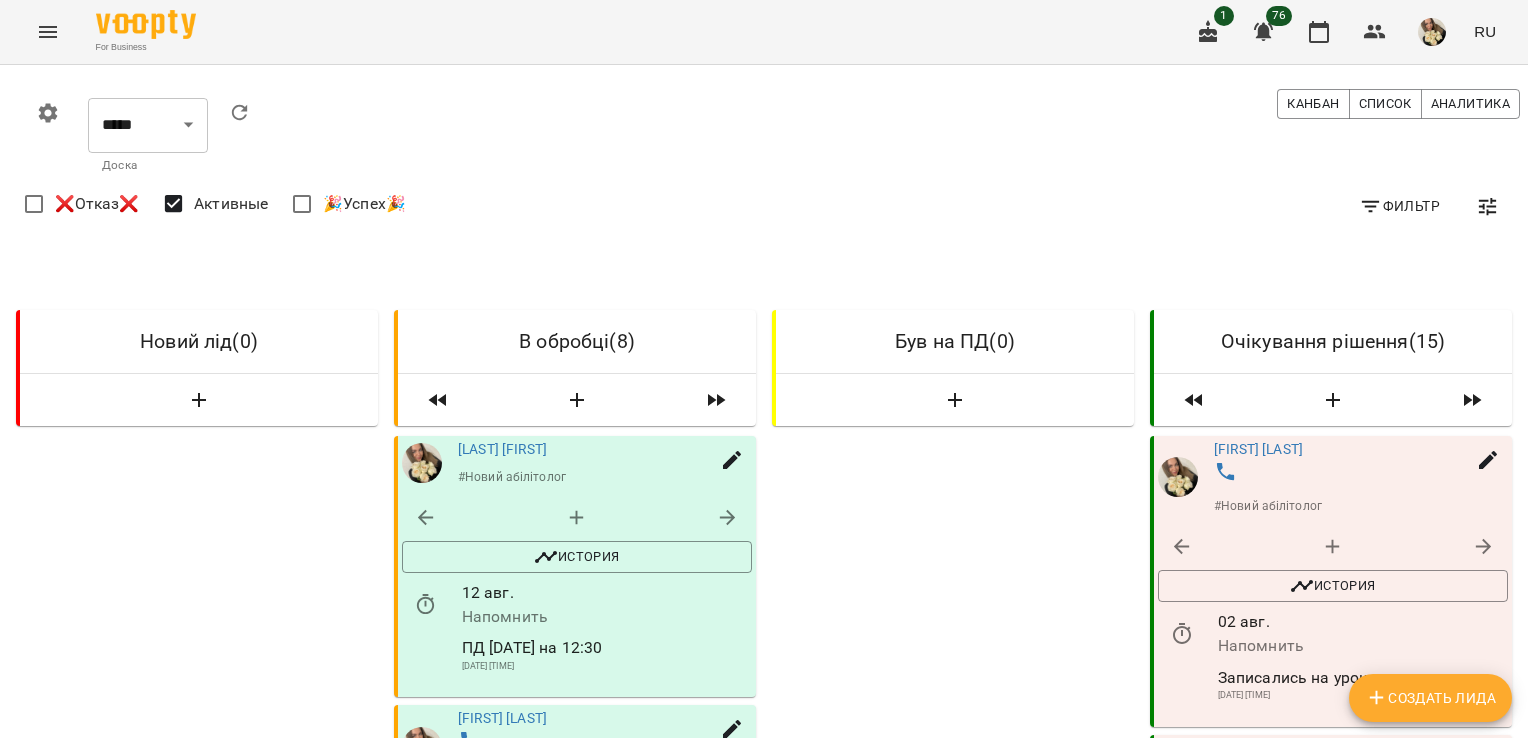 click on "Фильтр ❌Отказ❌ Активные 🎉Успех🎉" at bounding box center [772, 206] 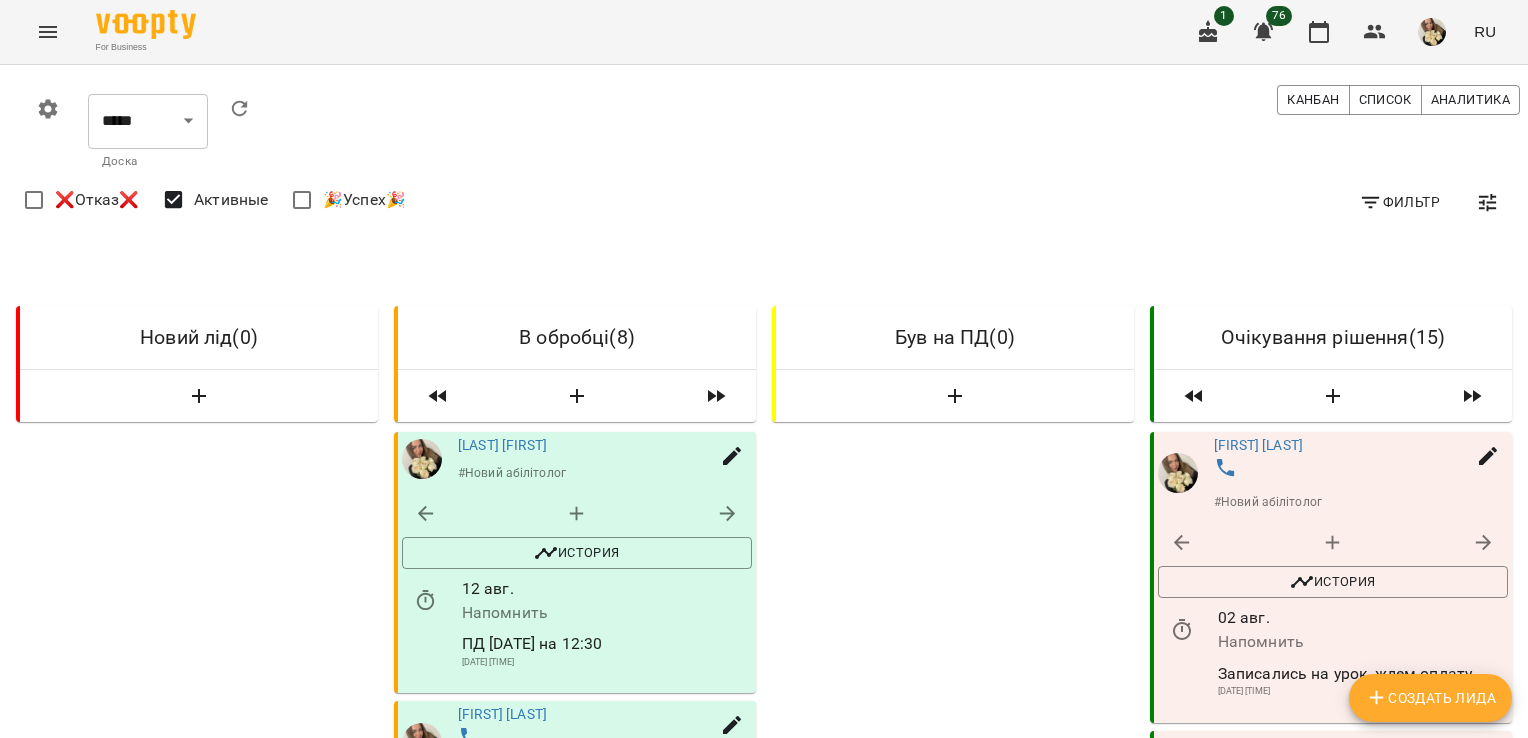 scroll, scrollTop: 960, scrollLeft: 0, axis: vertical 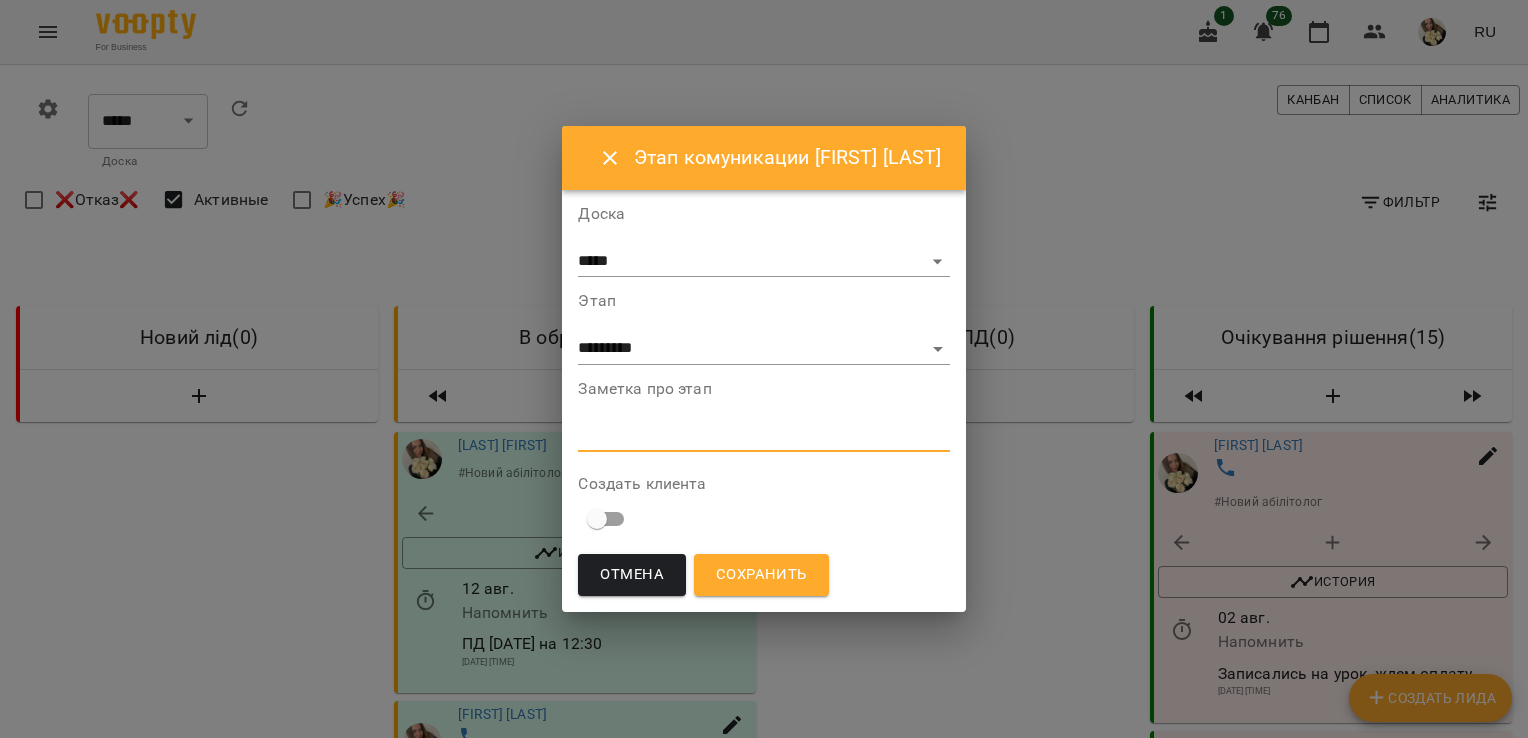 click at bounding box center (763, 435) 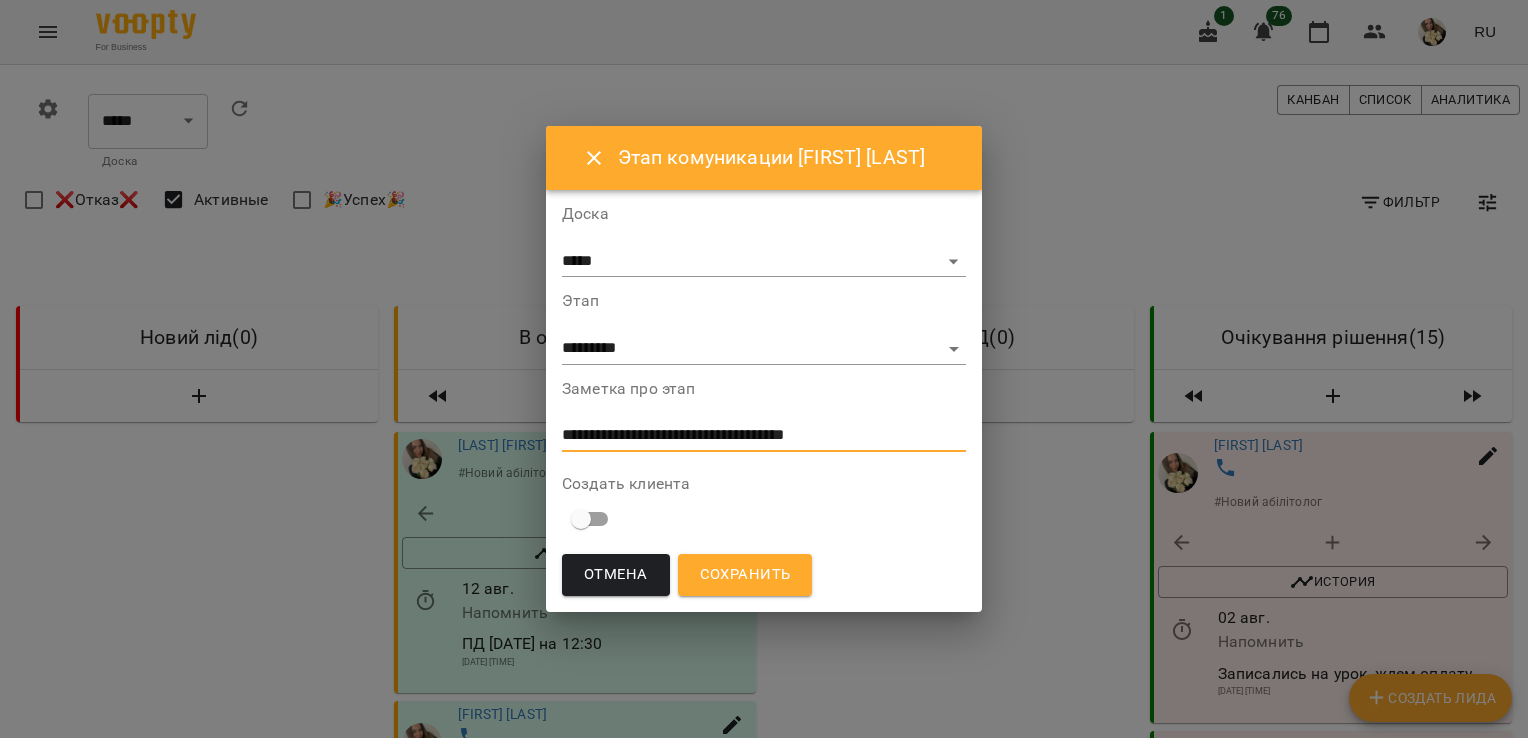type on "**********" 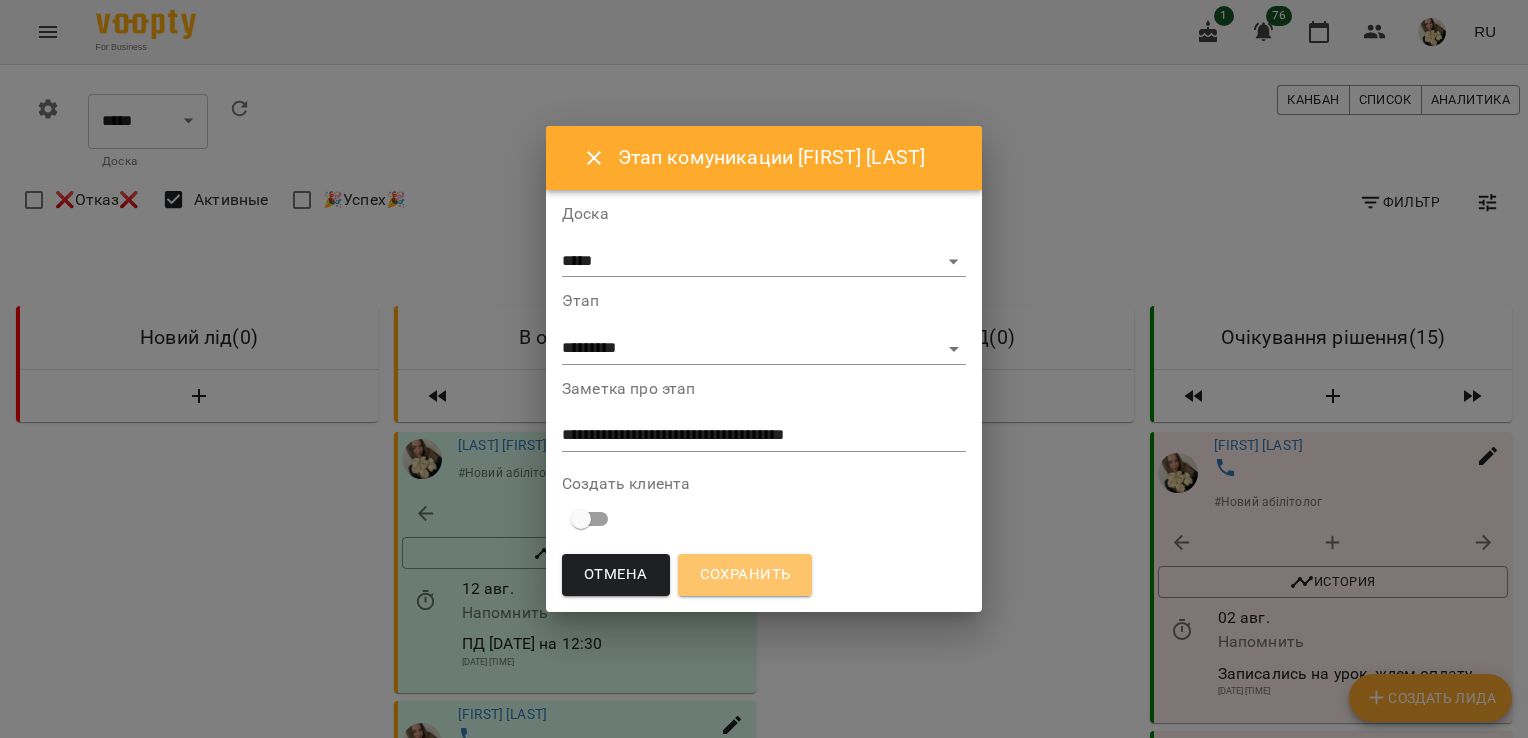 click on "Сохранить" at bounding box center (745, 575) 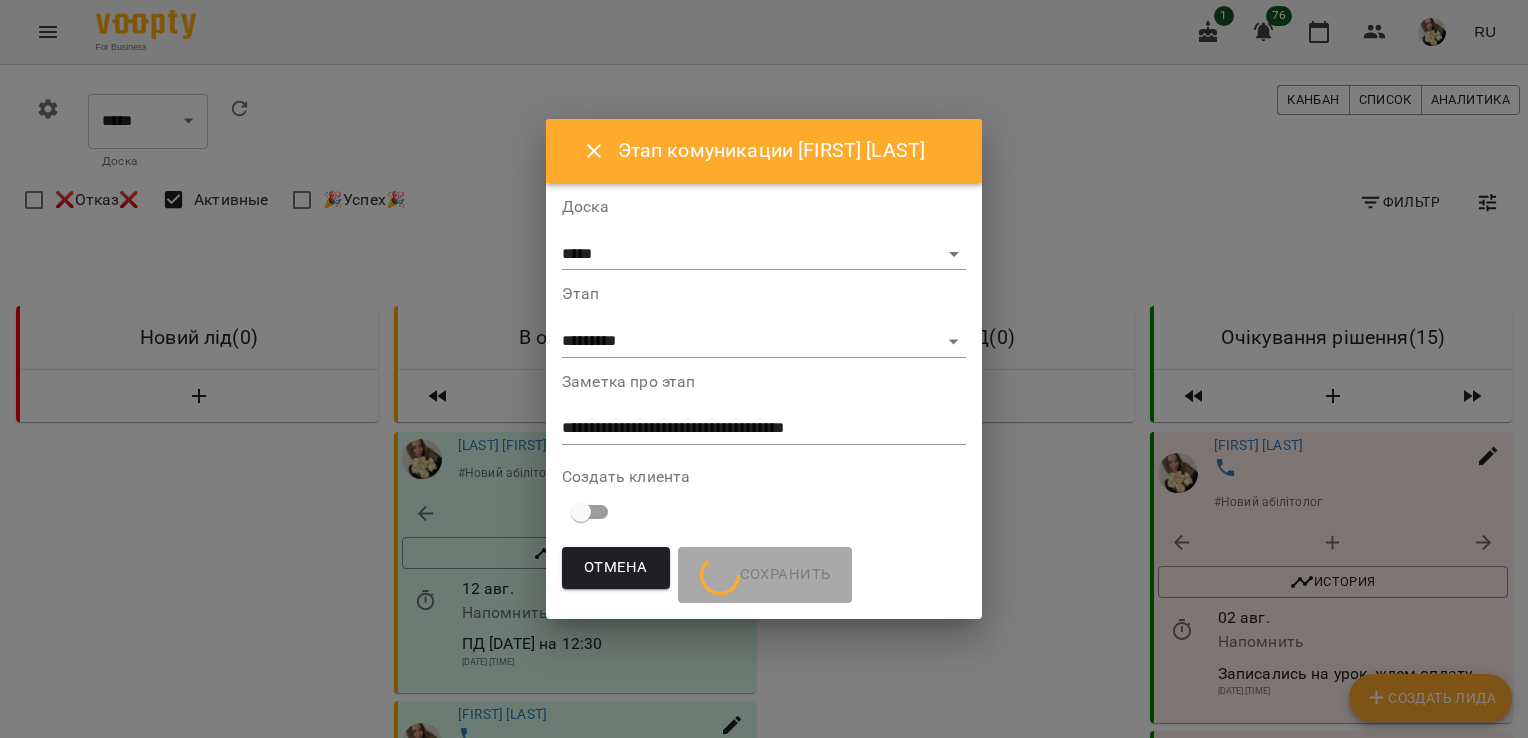 scroll, scrollTop: 0, scrollLeft: 0, axis: both 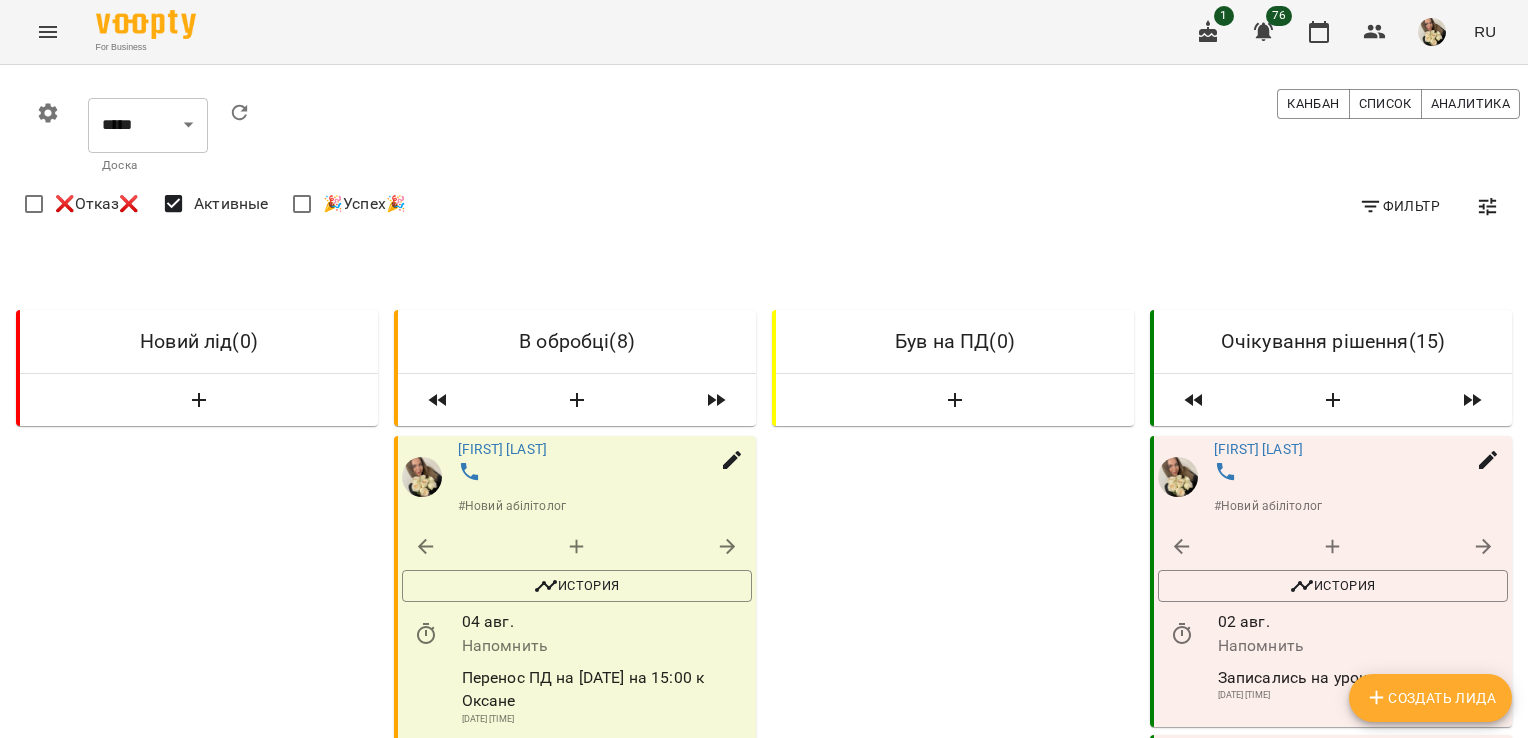 click on "0 ***** ​ Доска Канбан Список Аналитика" at bounding box center [772, 136] 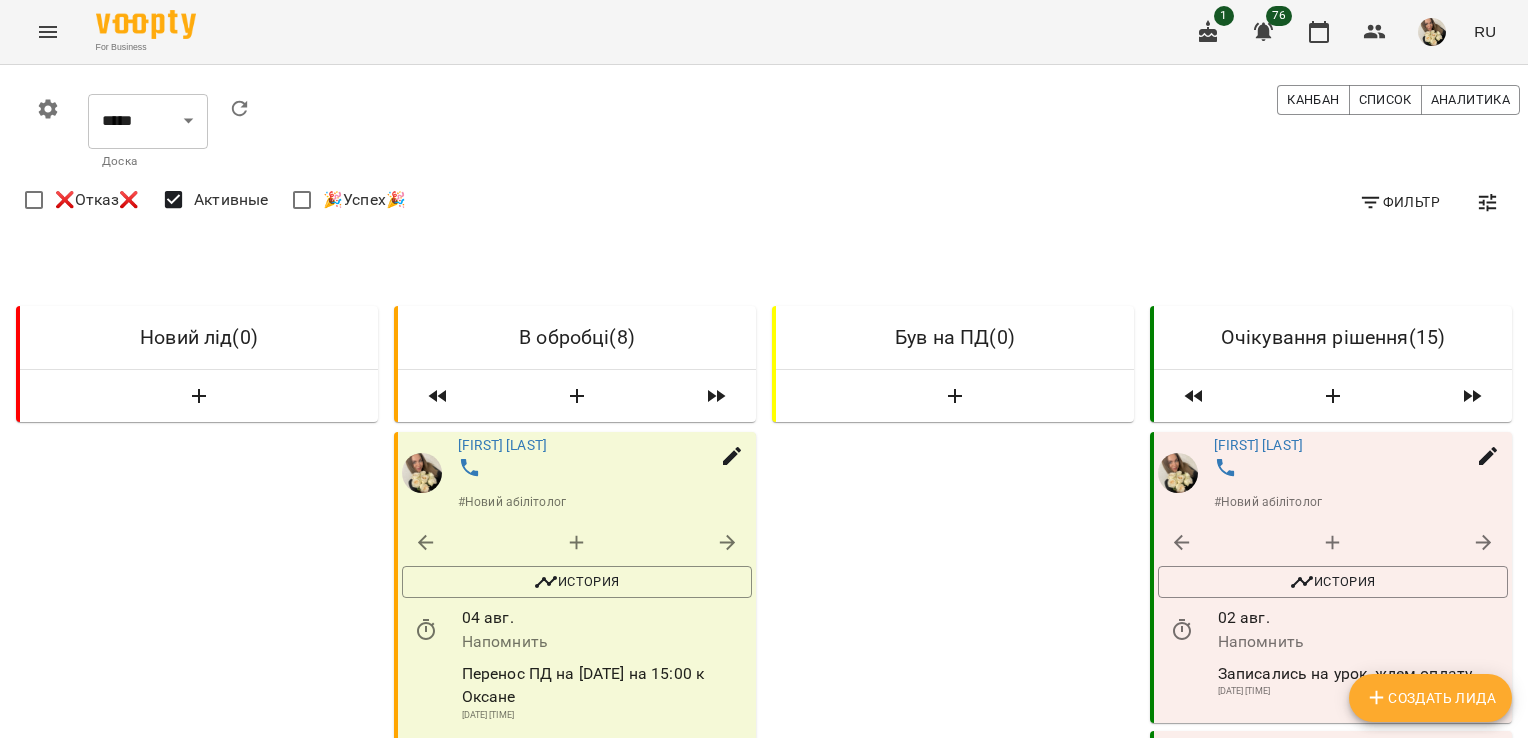 scroll, scrollTop: 1520, scrollLeft: 0, axis: vertical 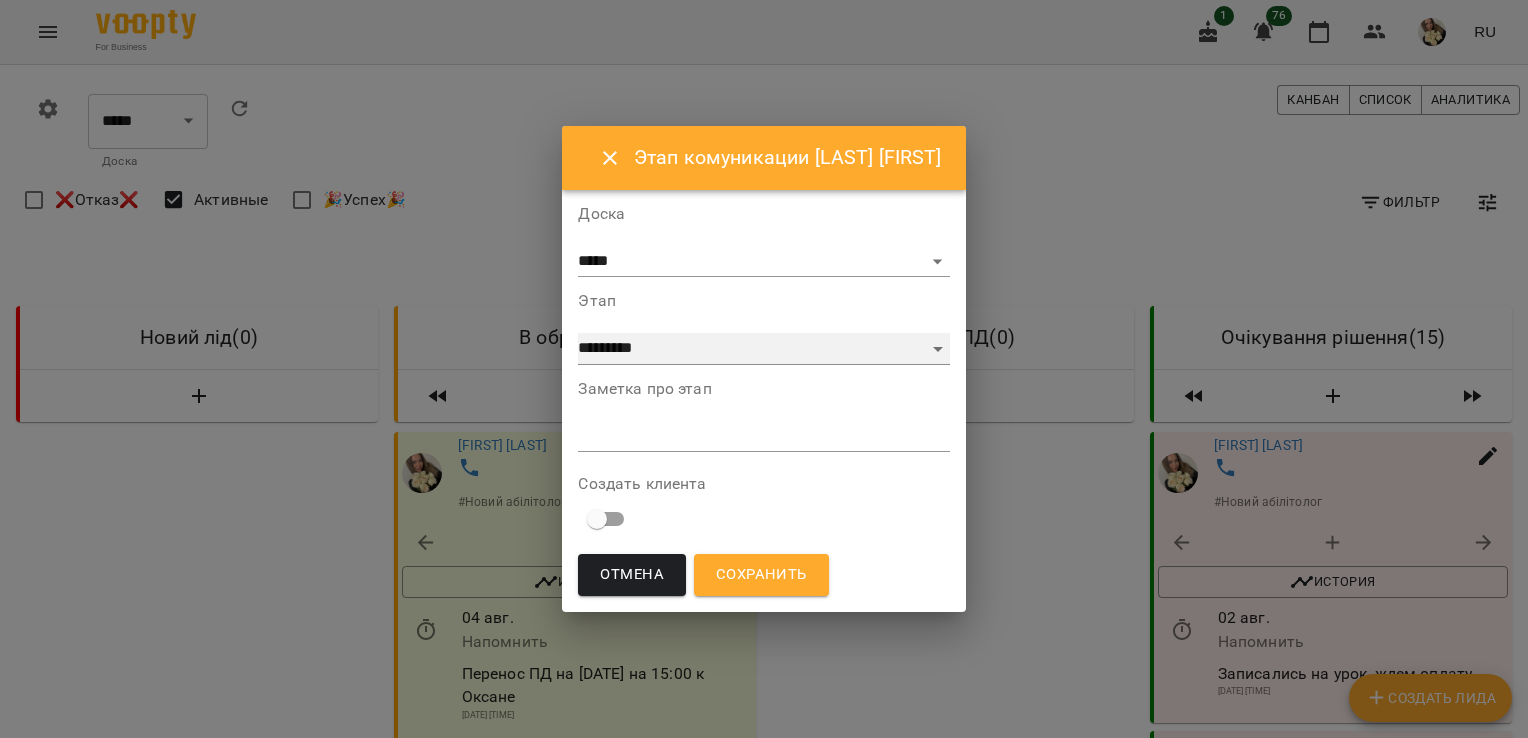click on "**********" at bounding box center [763, 349] 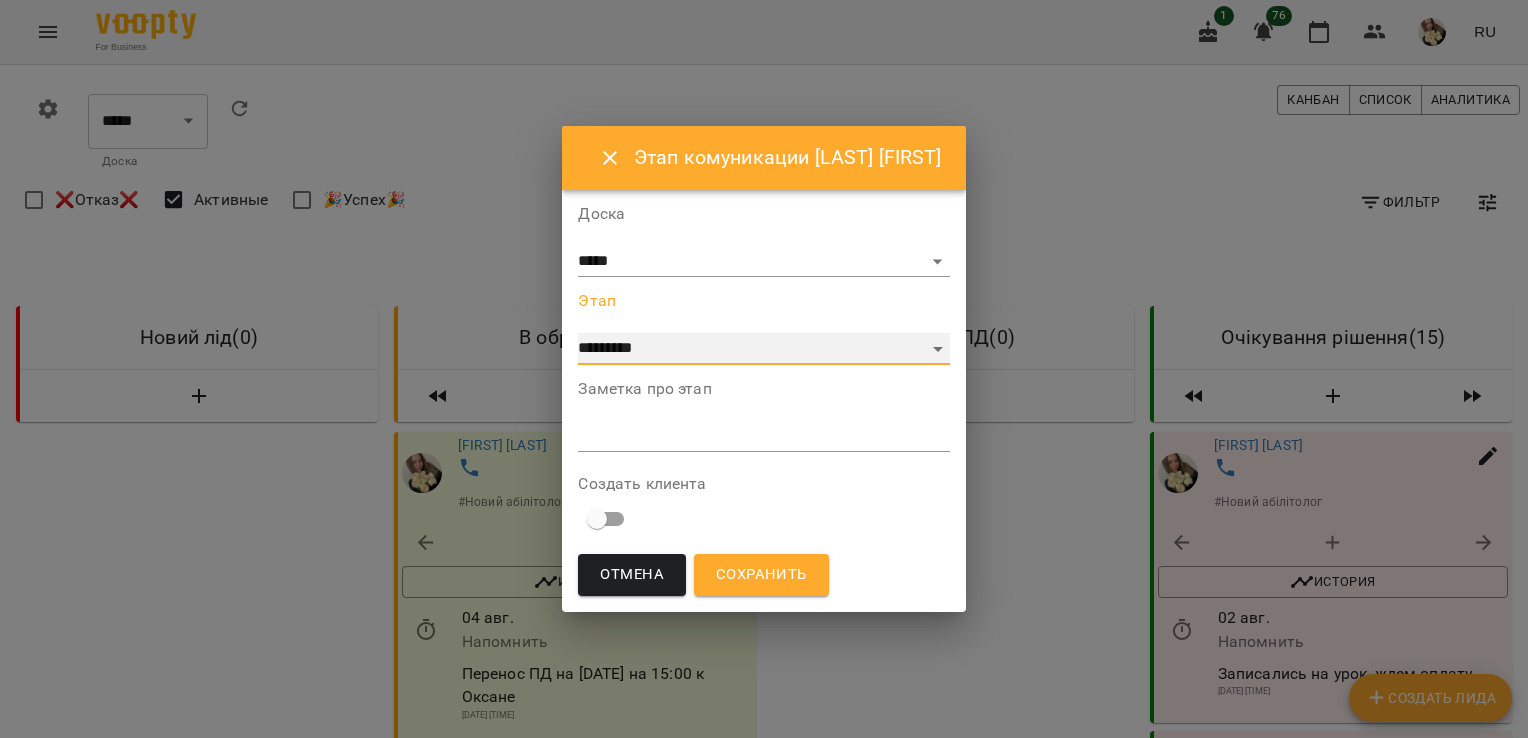 select on "*" 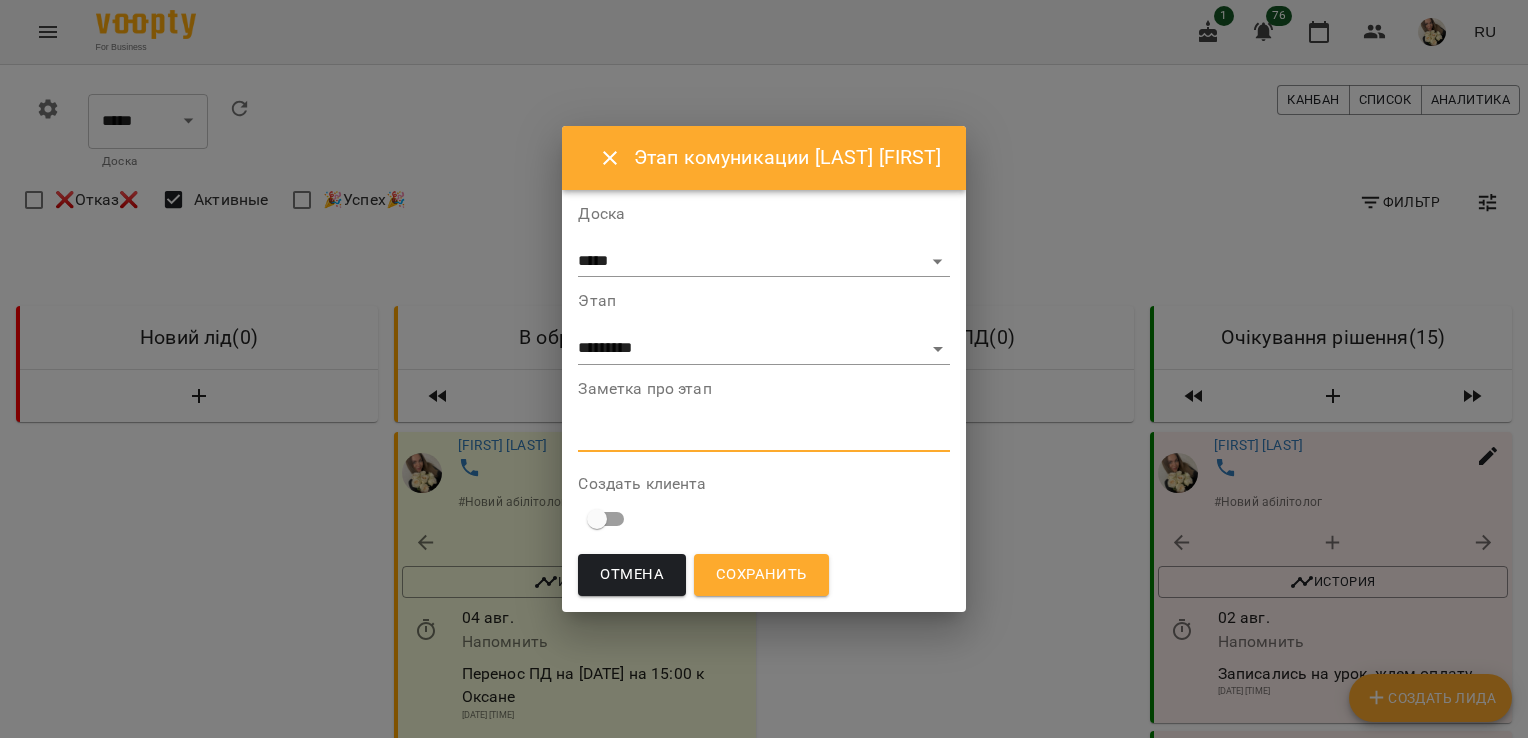click at bounding box center [763, 435] 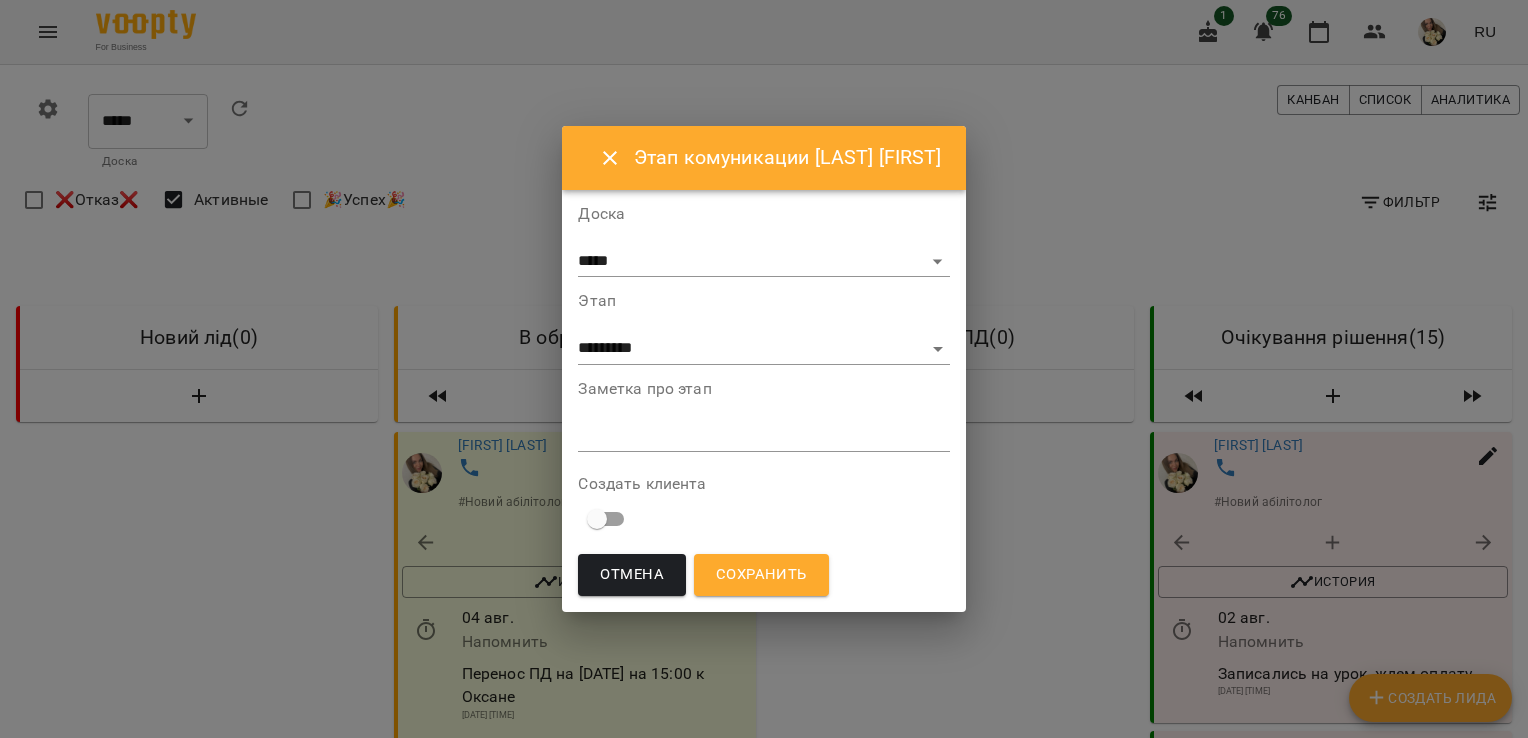 click on "*" at bounding box center (763, 436) 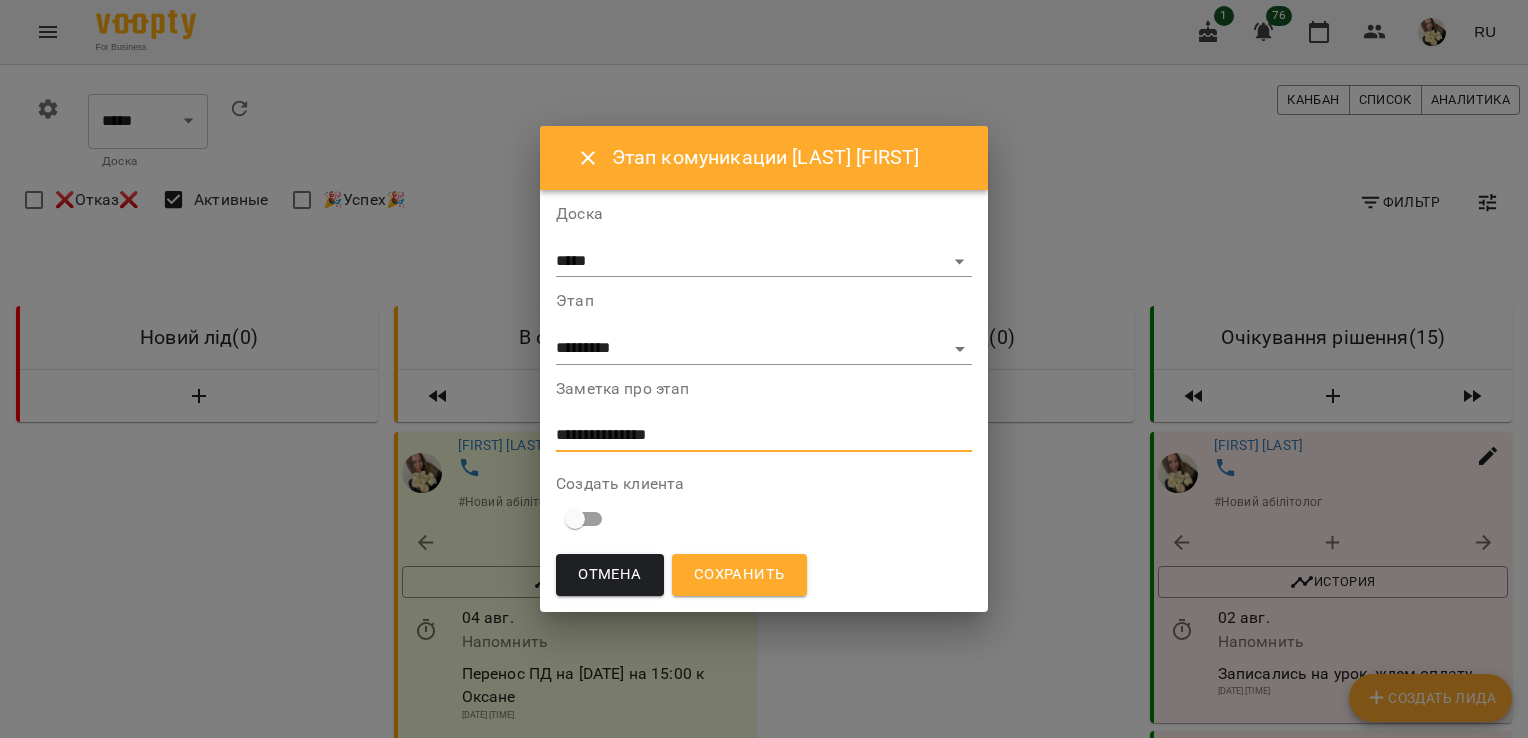 type on "**********" 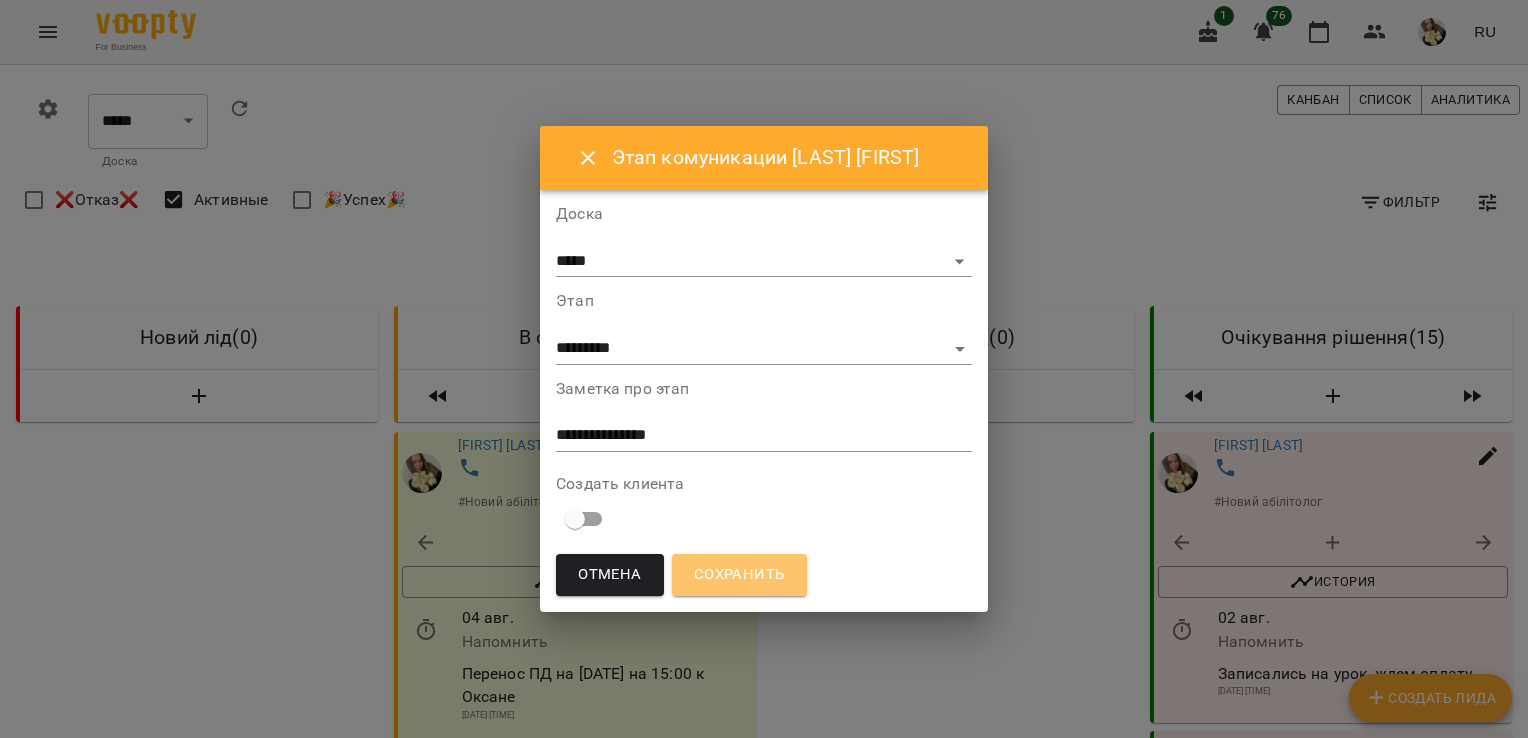 click on "Сохранить" at bounding box center (739, 575) 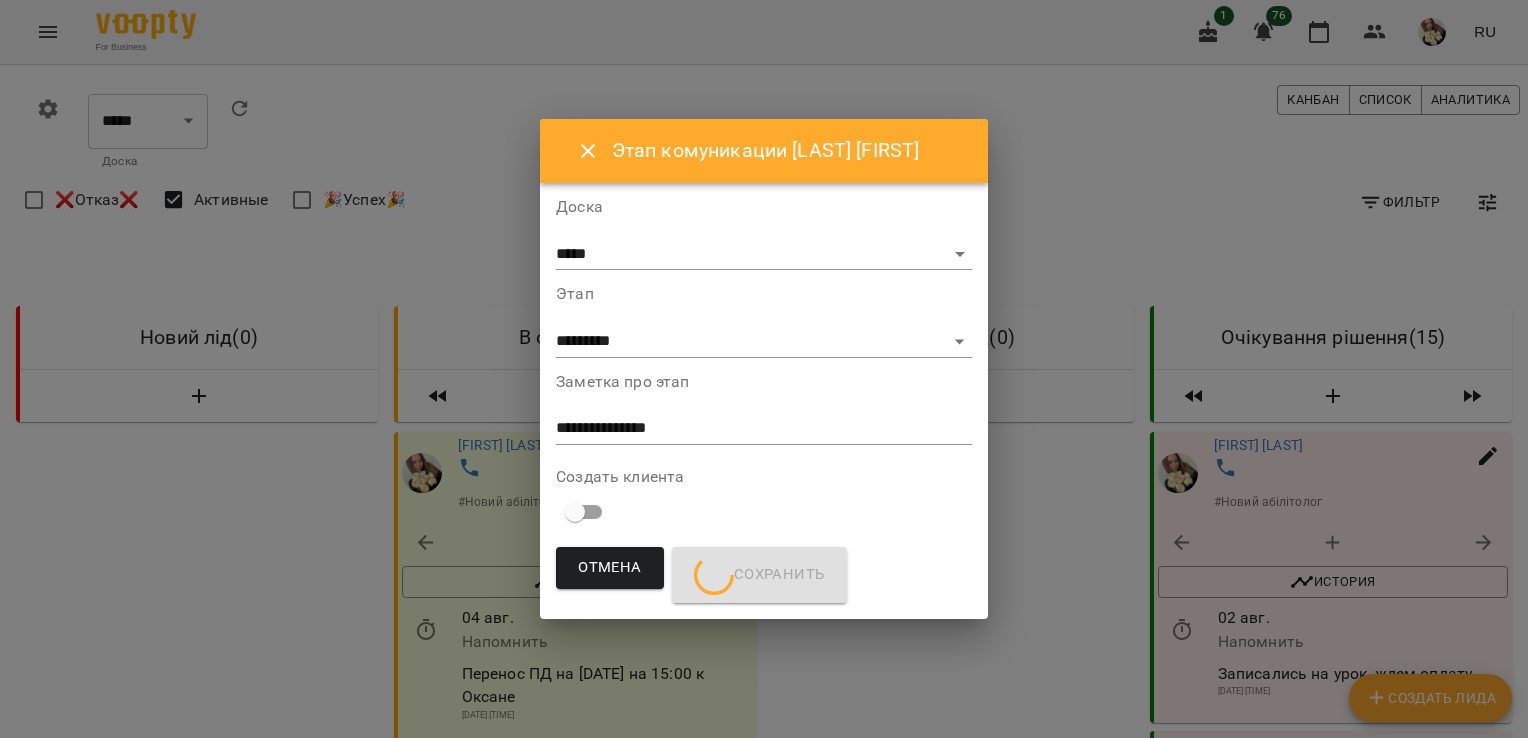 scroll, scrollTop: 0, scrollLeft: 0, axis: both 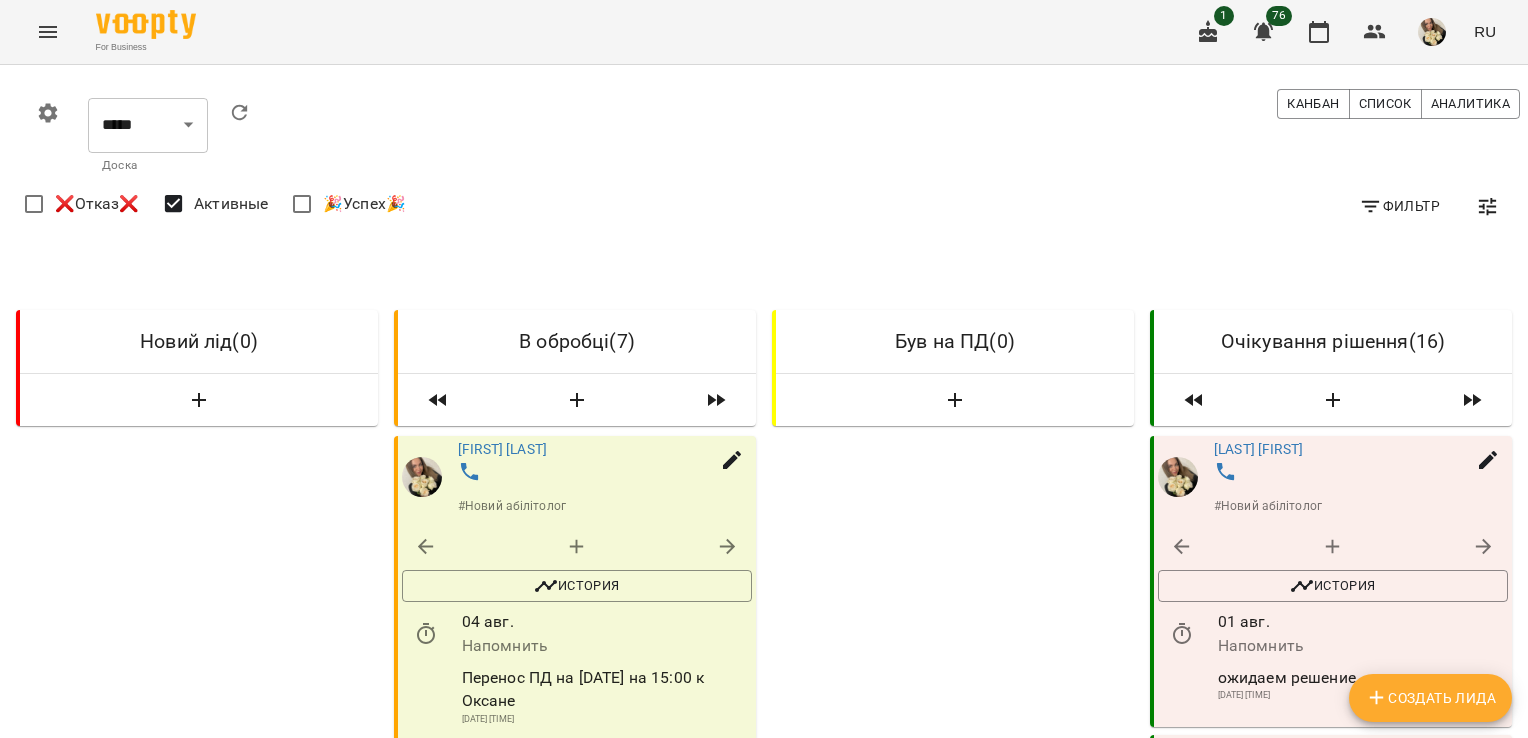 click on "0 ***** ​ Доска Канбан Список Аналитика" at bounding box center (772, 136) 